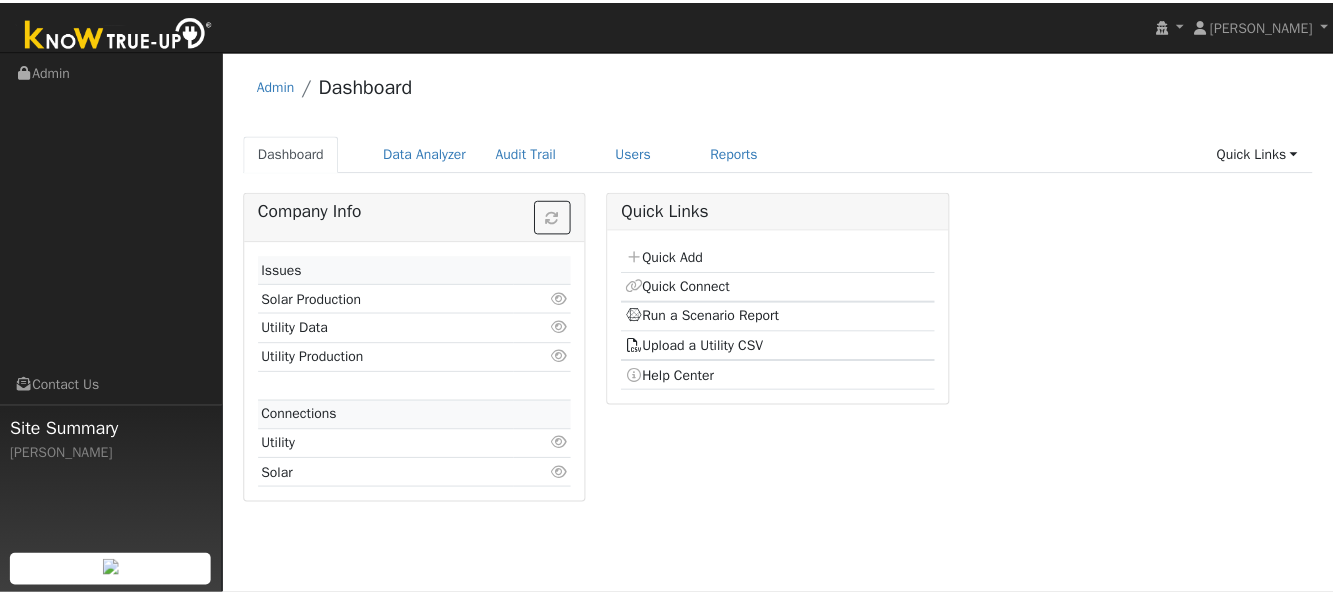 scroll, scrollTop: 0, scrollLeft: 0, axis: both 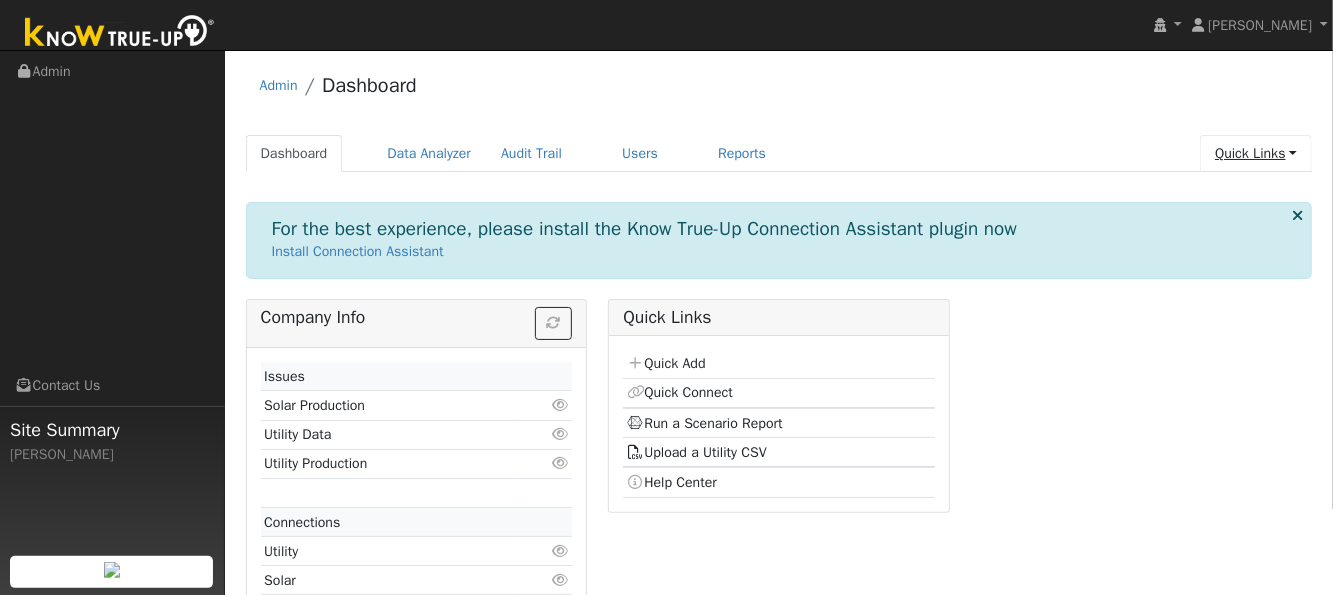 click on "Quick Links" at bounding box center [1256, 153] 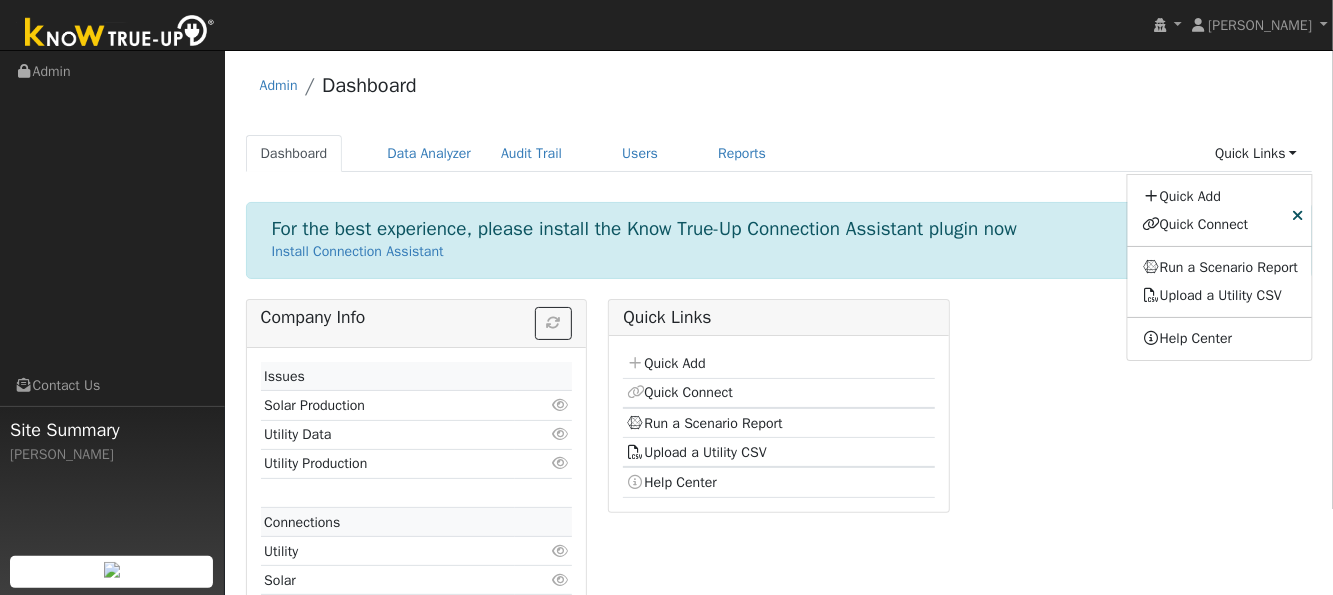 click on "Dashboard
Data Analyzer
Audit Trail
Users
Reports
Quick Links
Quick Add
Quick Connect
Run a Scenario Report
Upload a Utility CSV
Help Center" at bounding box center (779, 153) 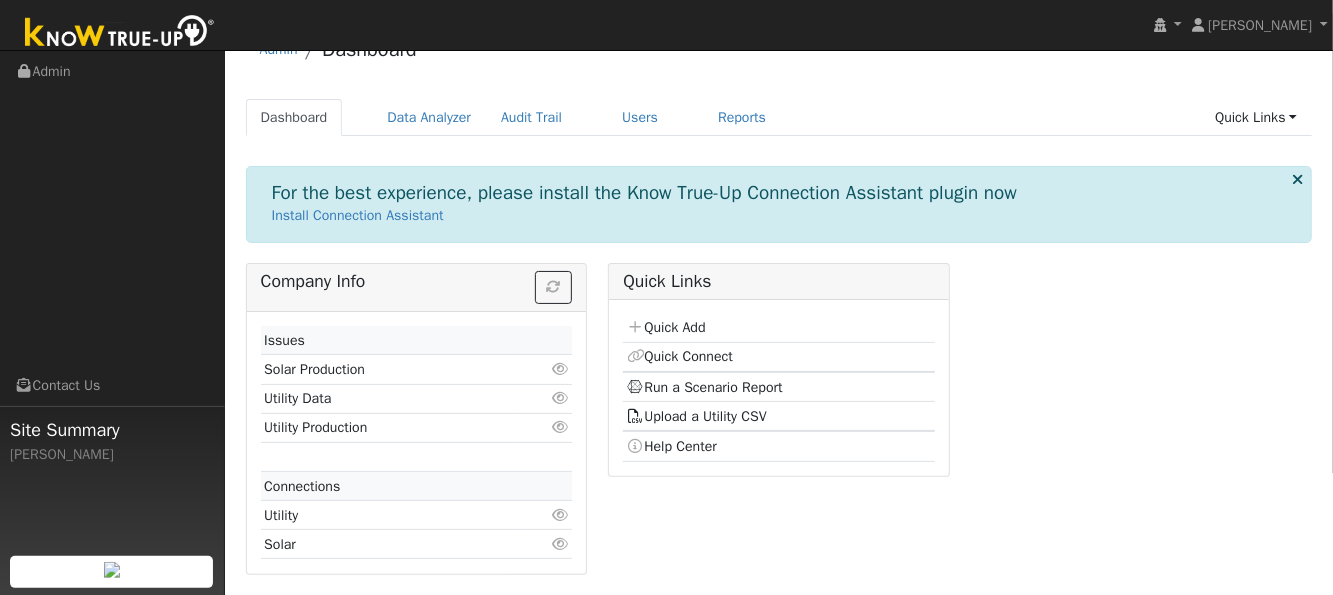 scroll, scrollTop: 0, scrollLeft: 0, axis: both 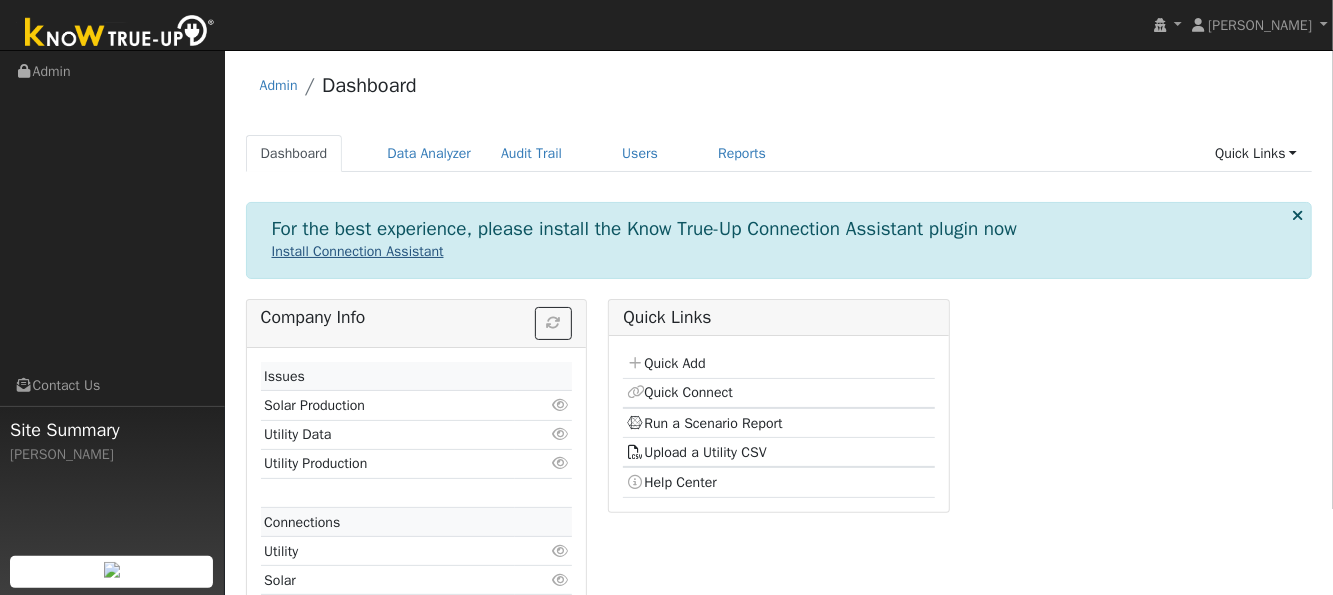 click on "Install Connection Assistant" at bounding box center [358, 251] 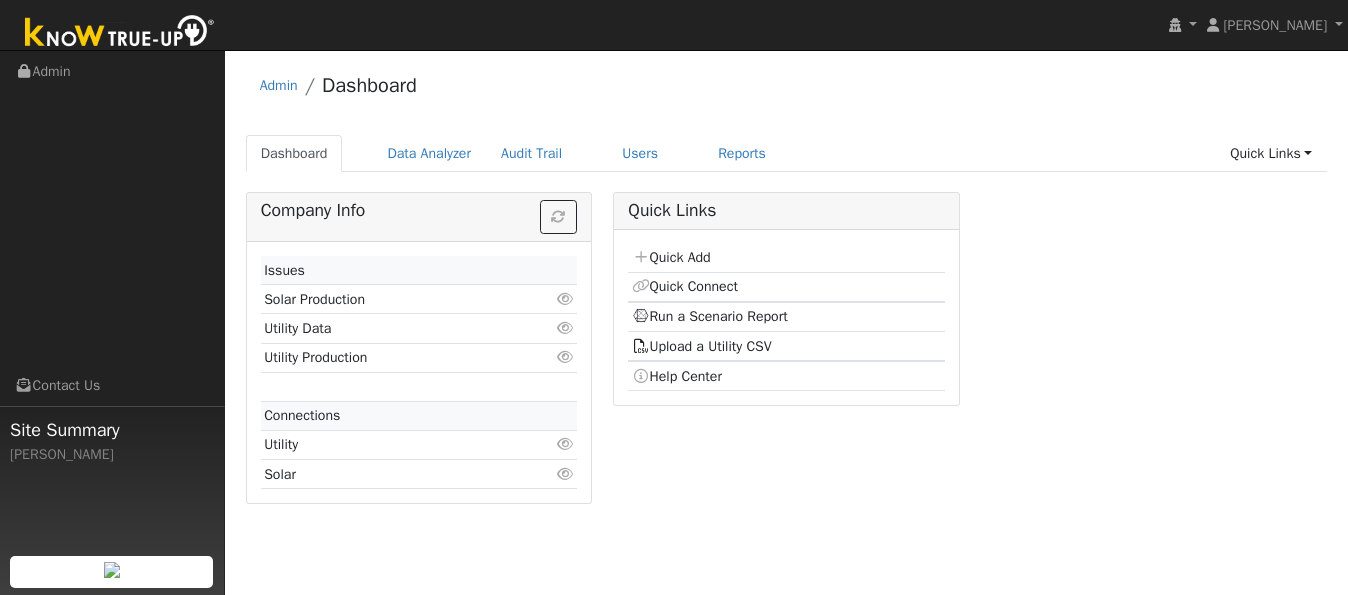scroll, scrollTop: 0, scrollLeft: 0, axis: both 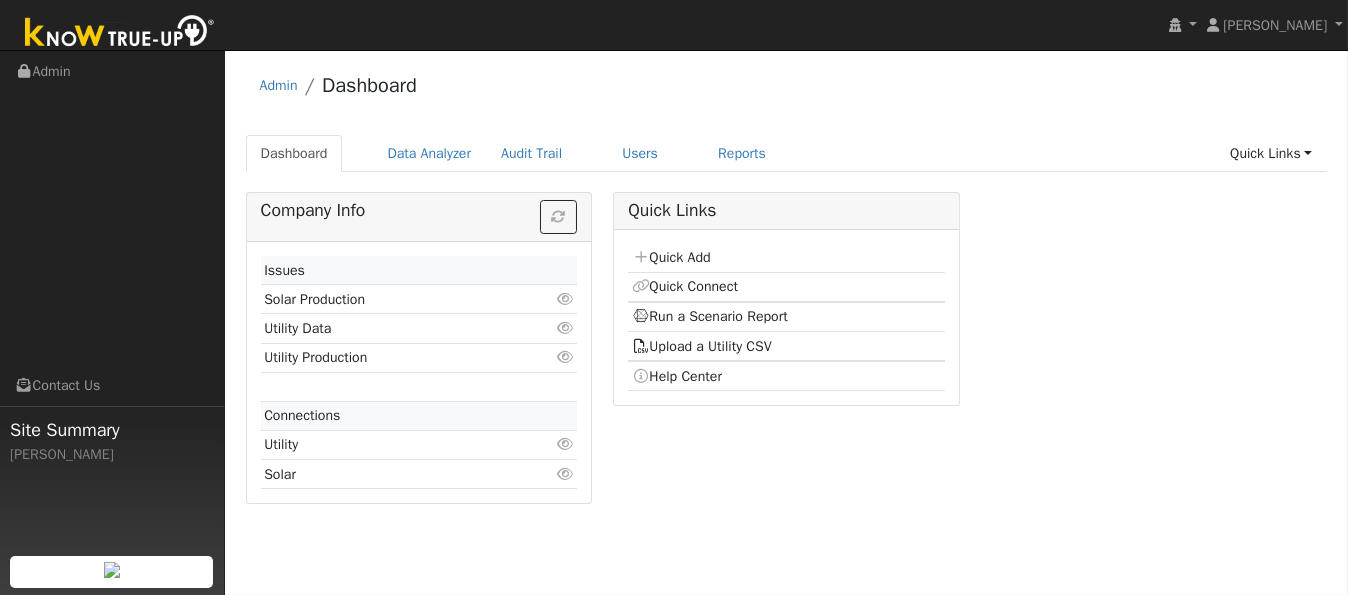 click at bounding box center [120, 33] 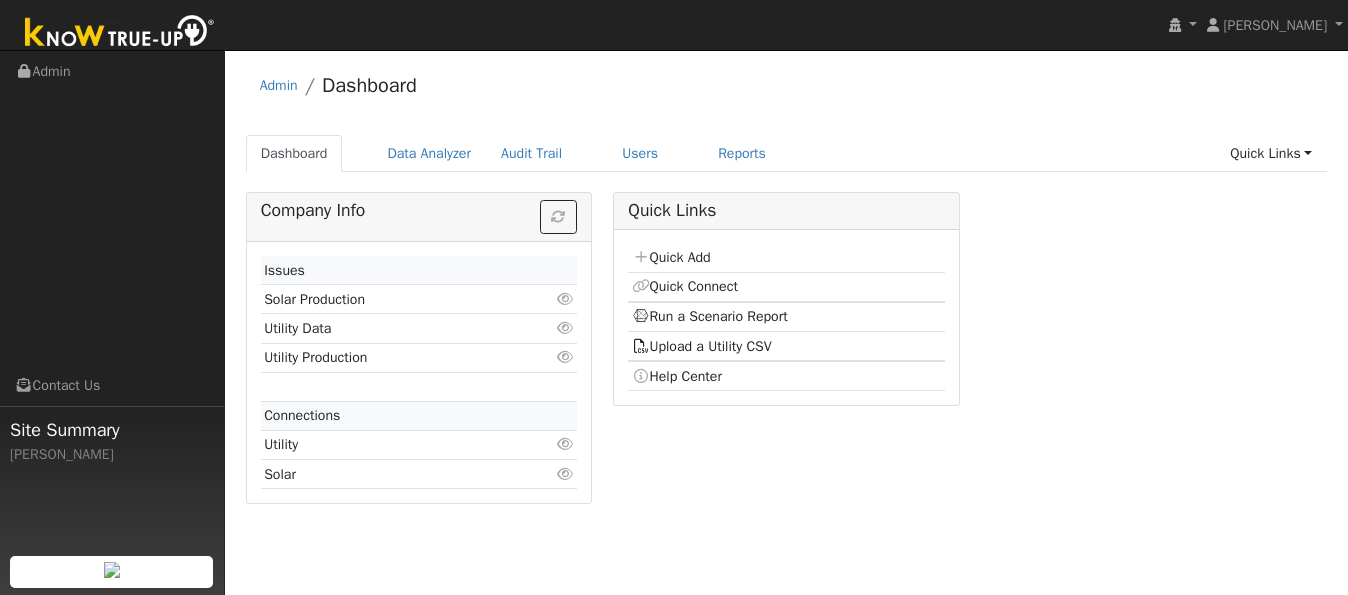 scroll, scrollTop: 0, scrollLeft: 0, axis: both 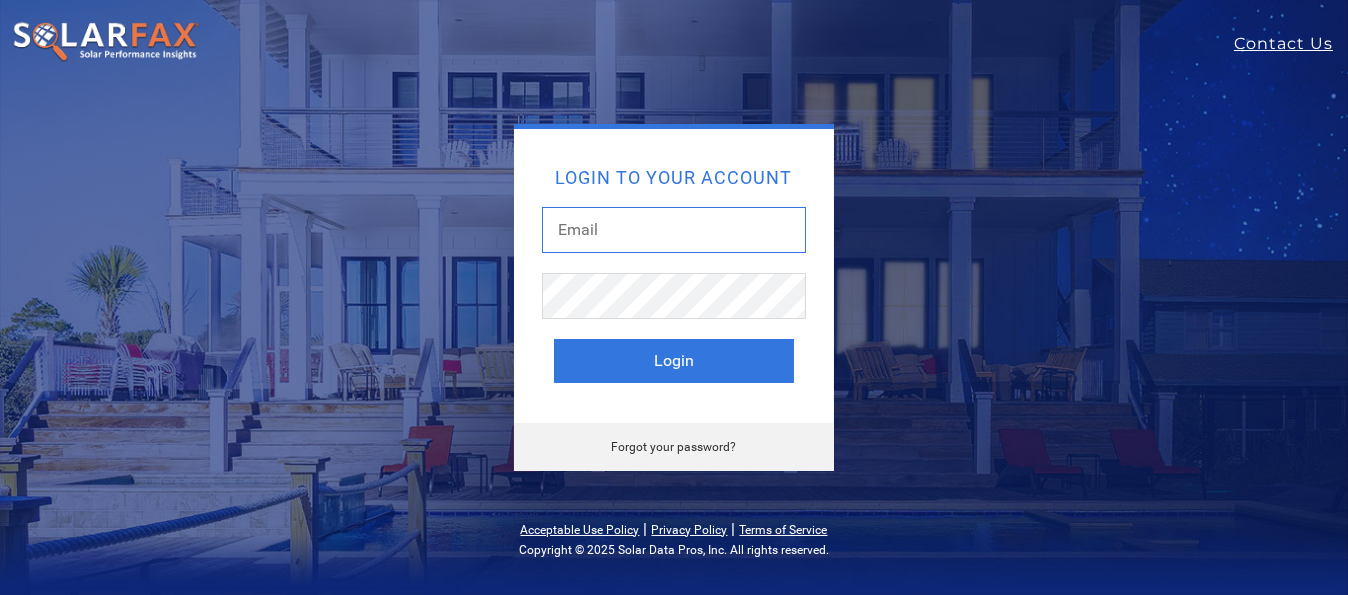 click at bounding box center (674, 230) 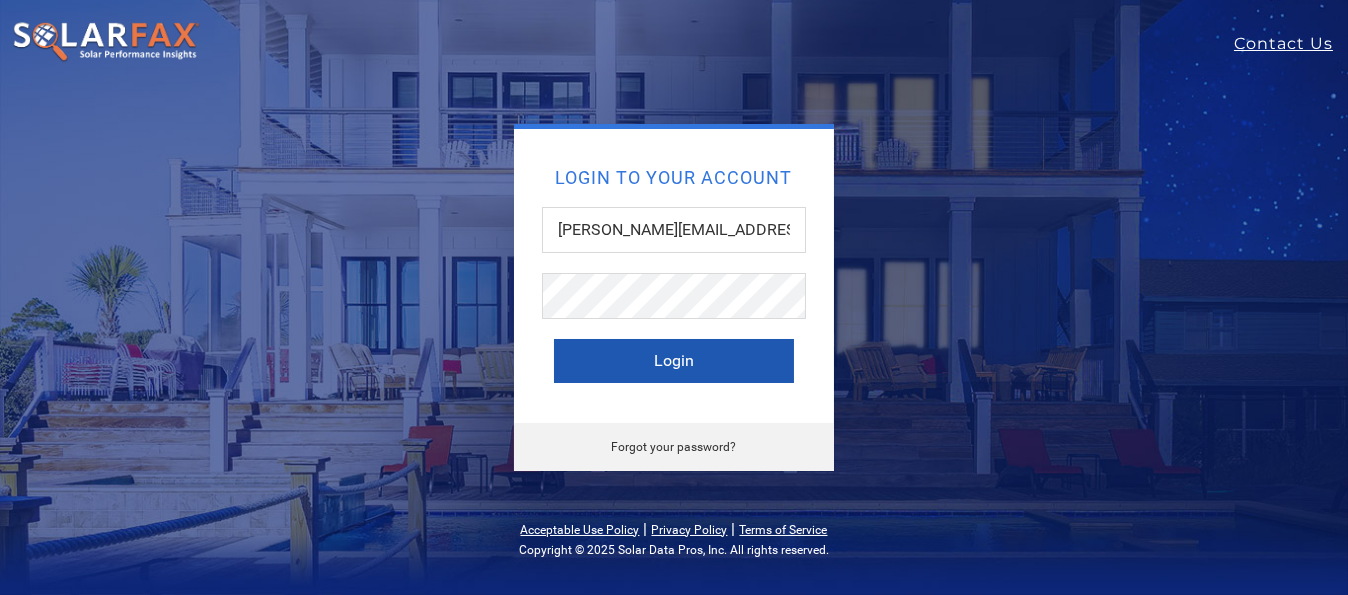 click on "Login" at bounding box center (674, 361) 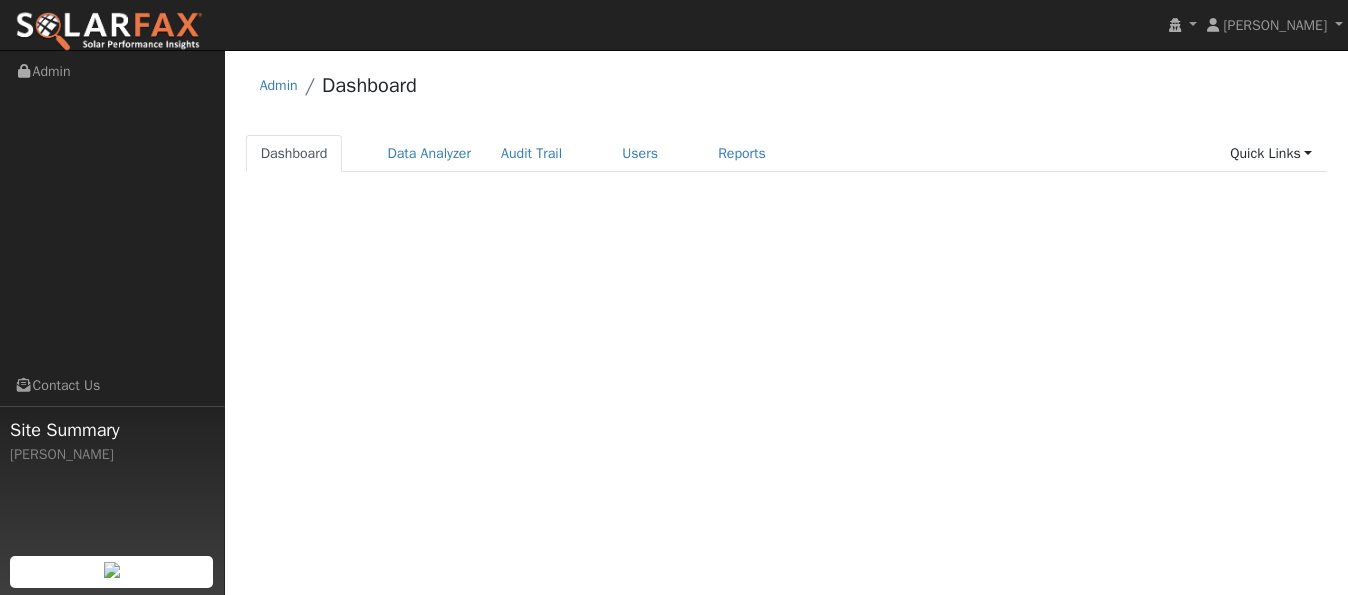 scroll, scrollTop: 0, scrollLeft: 0, axis: both 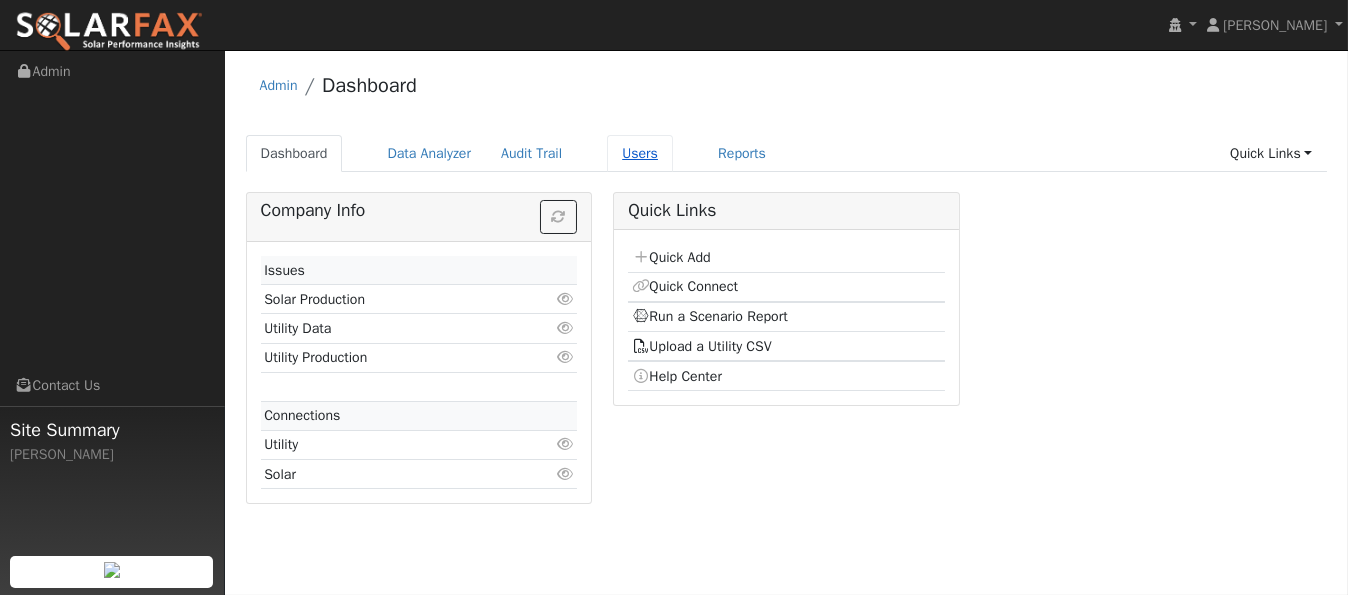 click on "Users" at bounding box center [640, 153] 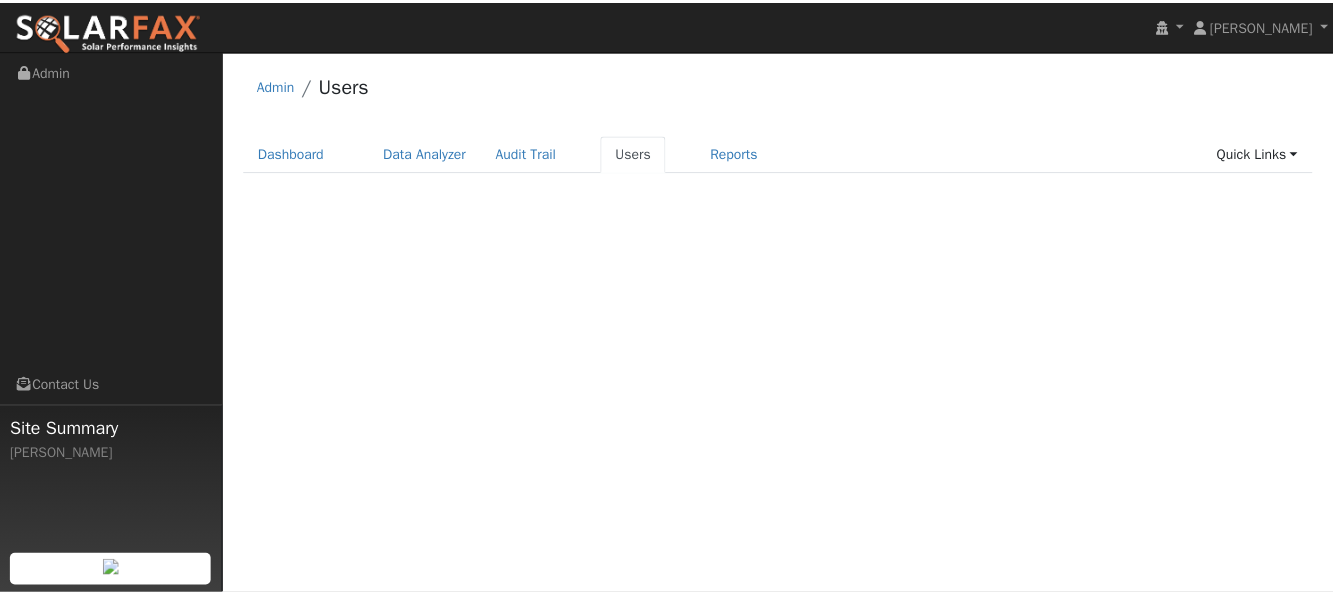 scroll, scrollTop: 0, scrollLeft: 0, axis: both 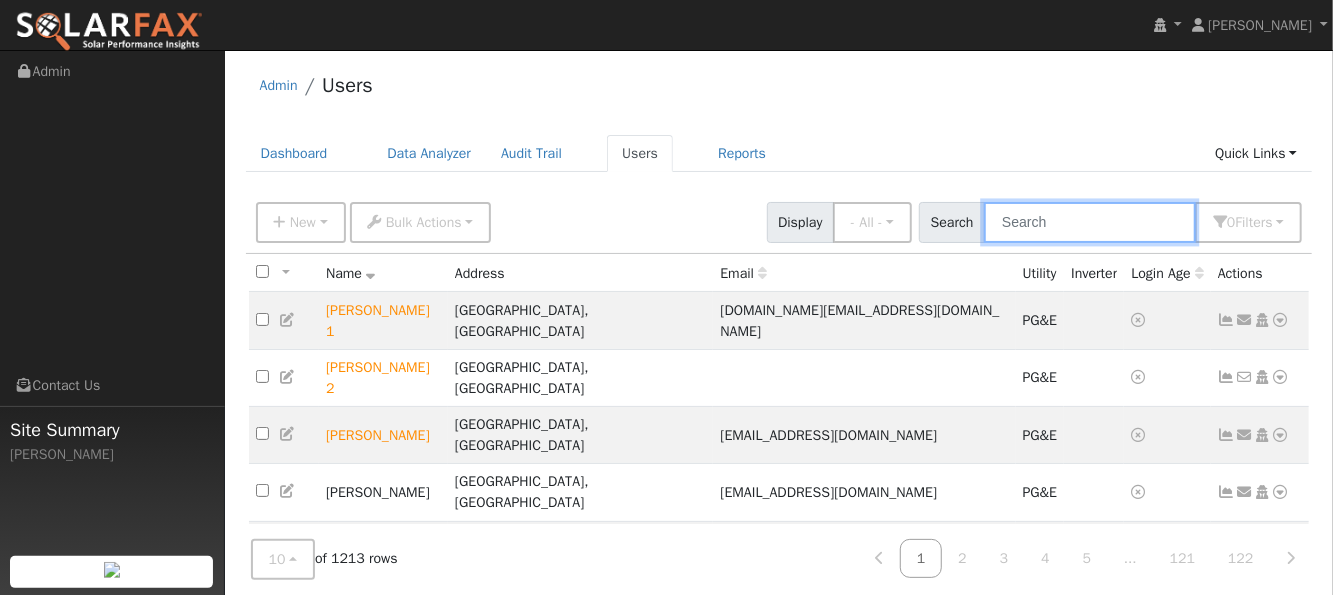 click at bounding box center (1090, 222) 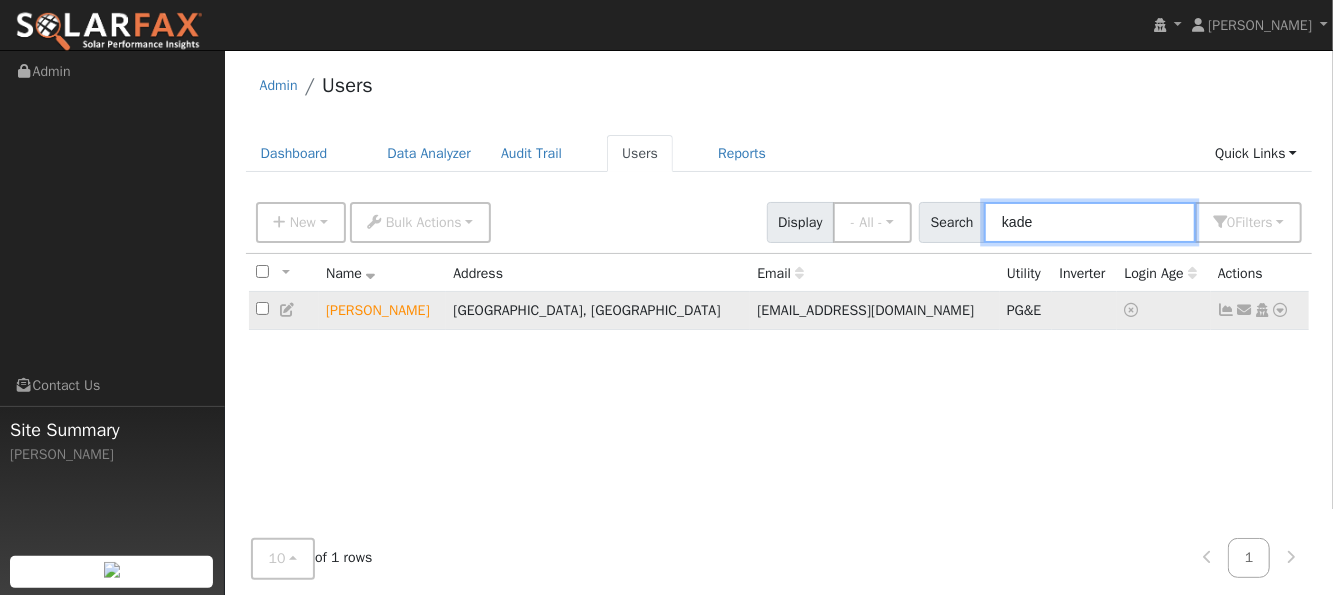 type on "kade" 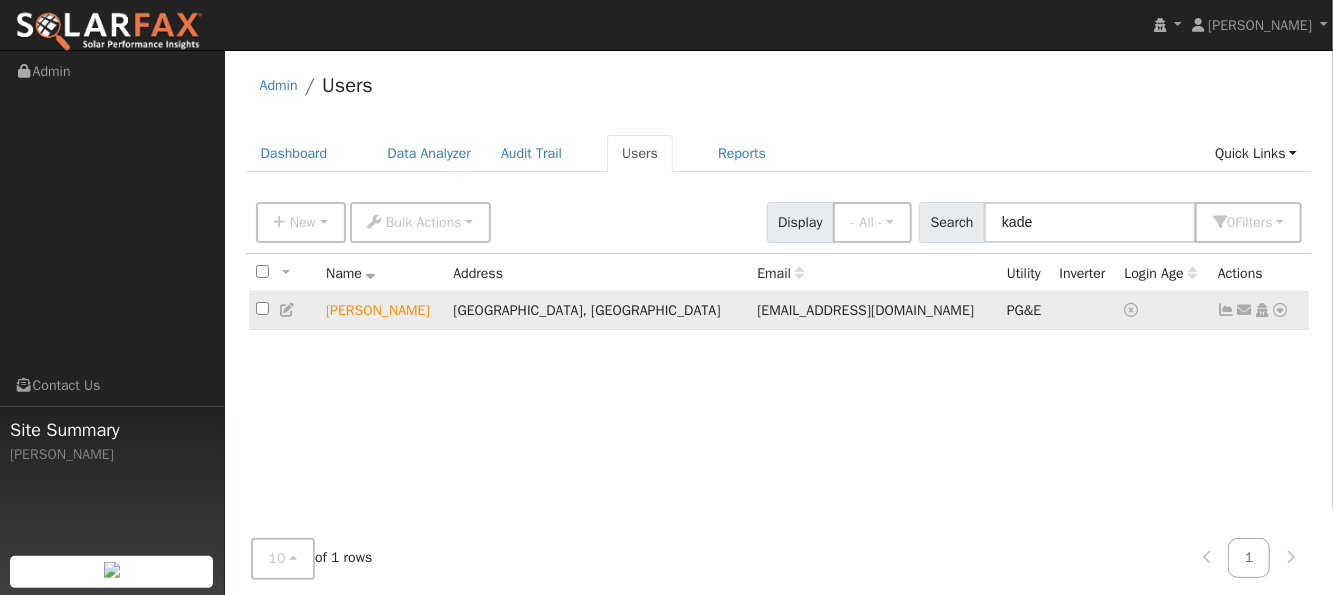 click at bounding box center [1281, 310] 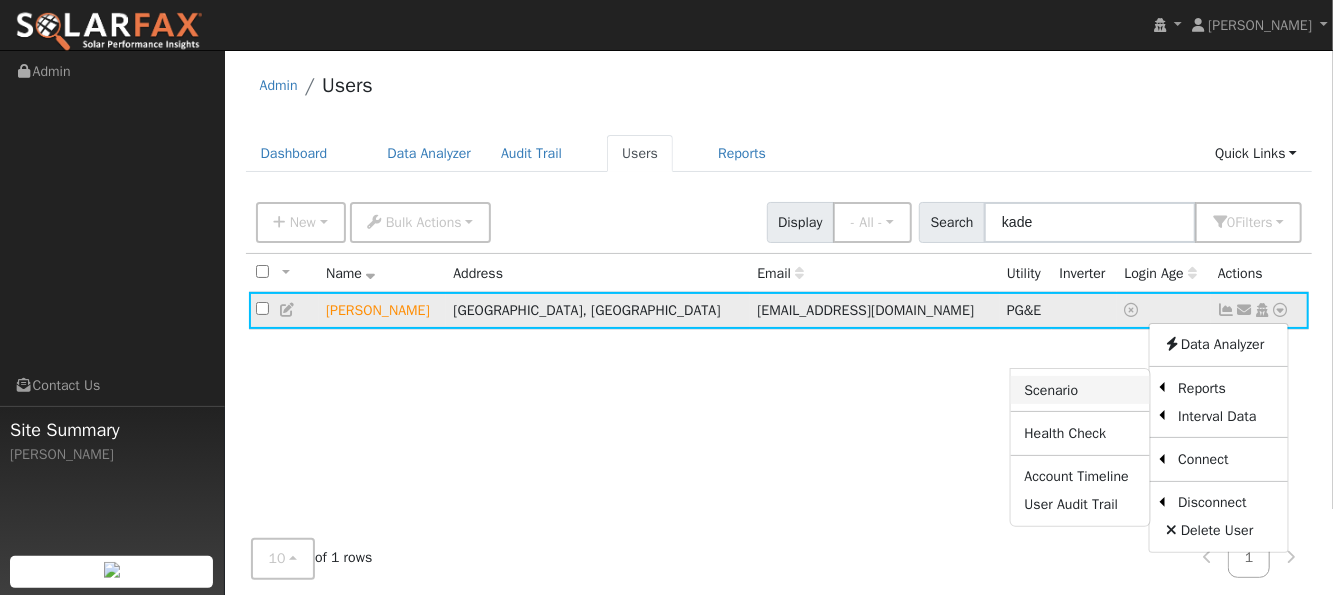 click on "Scenario" at bounding box center [1080, 390] 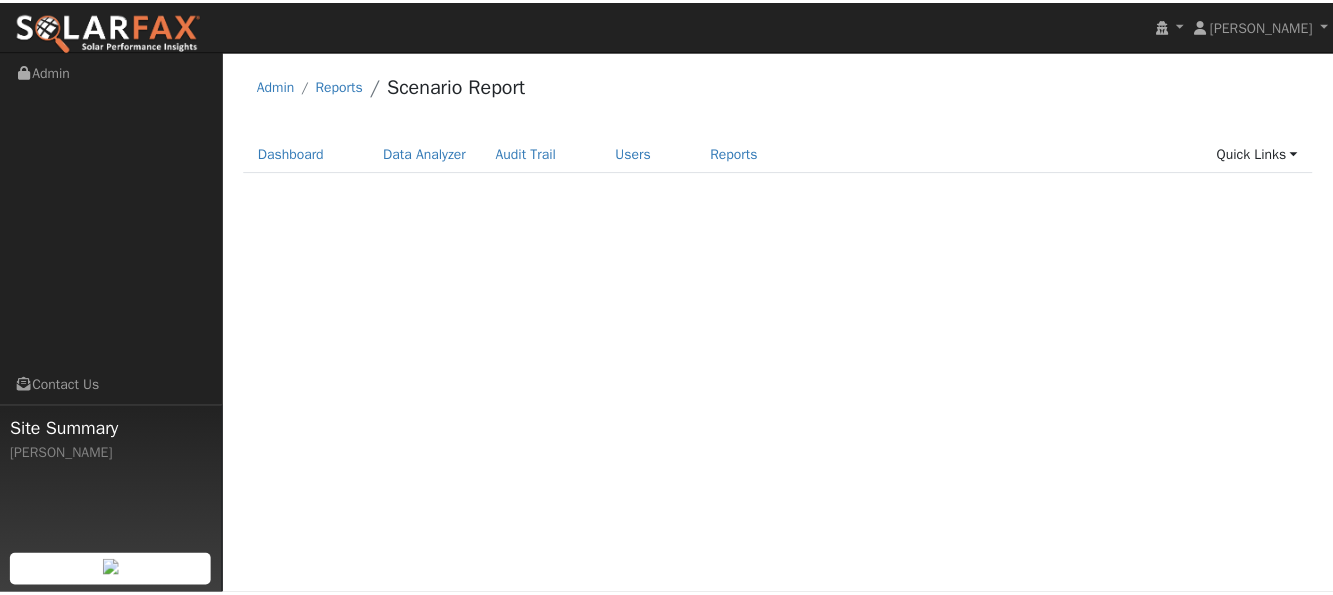 scroll, scrollTop: 0, scrollLeft: 0, axis: both 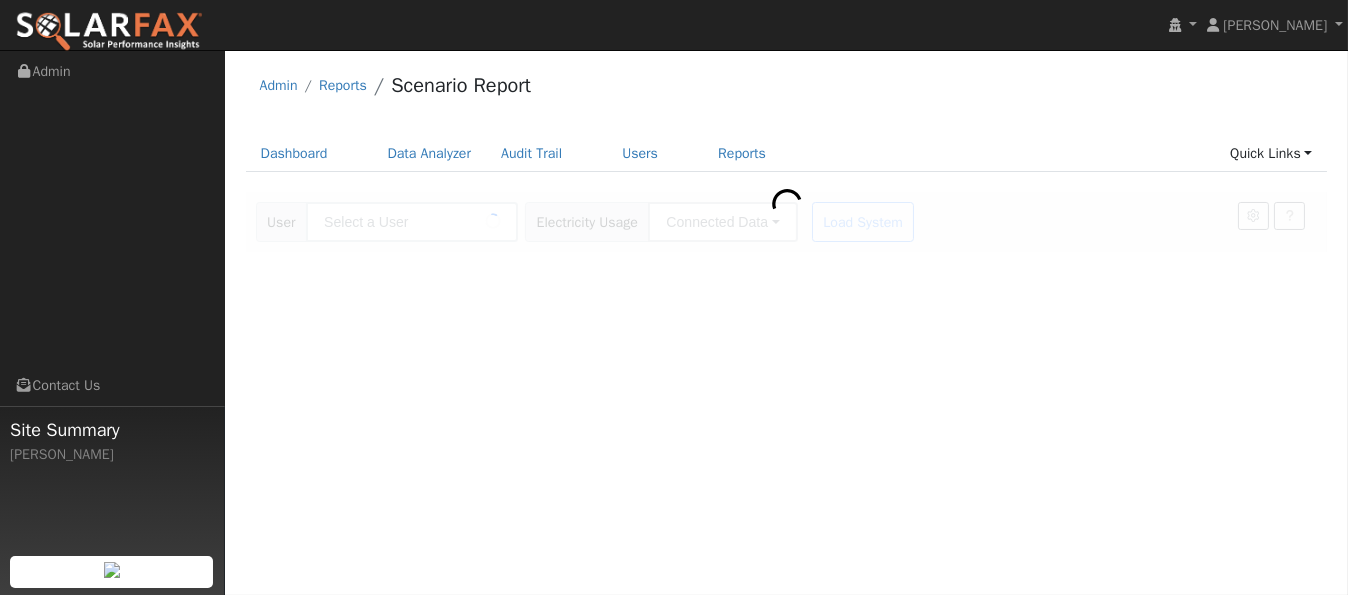 type on "[PERSON_NAME]" 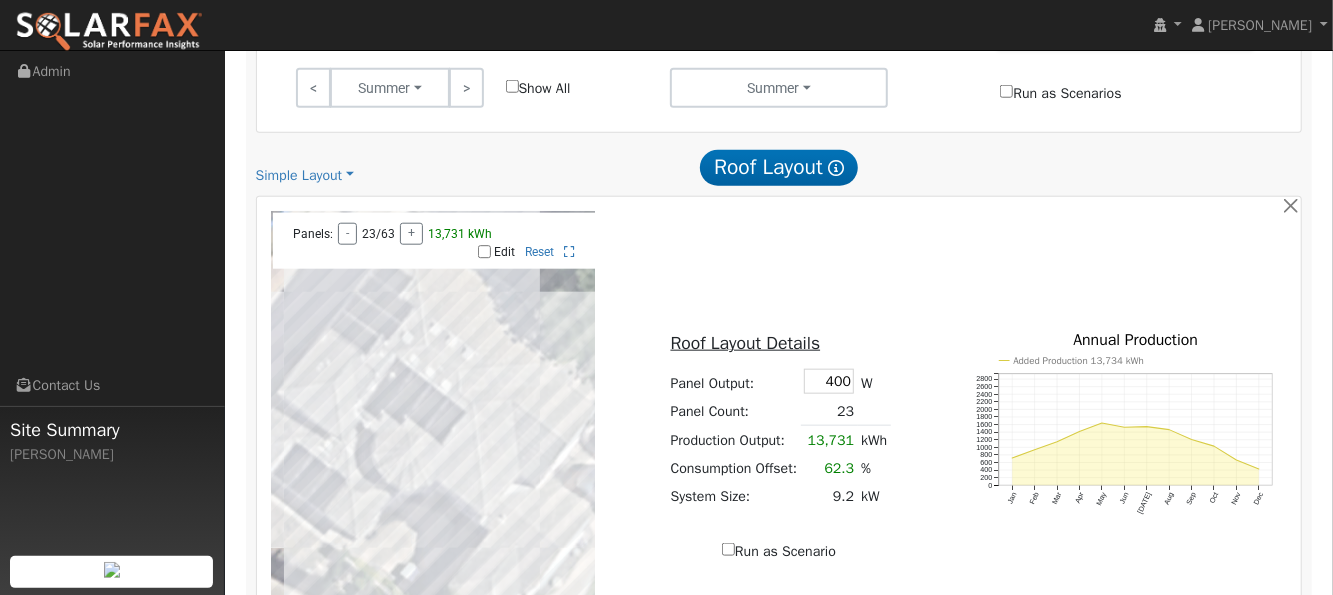 scroll, scrollTop: 1014, scrollLeft: 0, axis: vertical 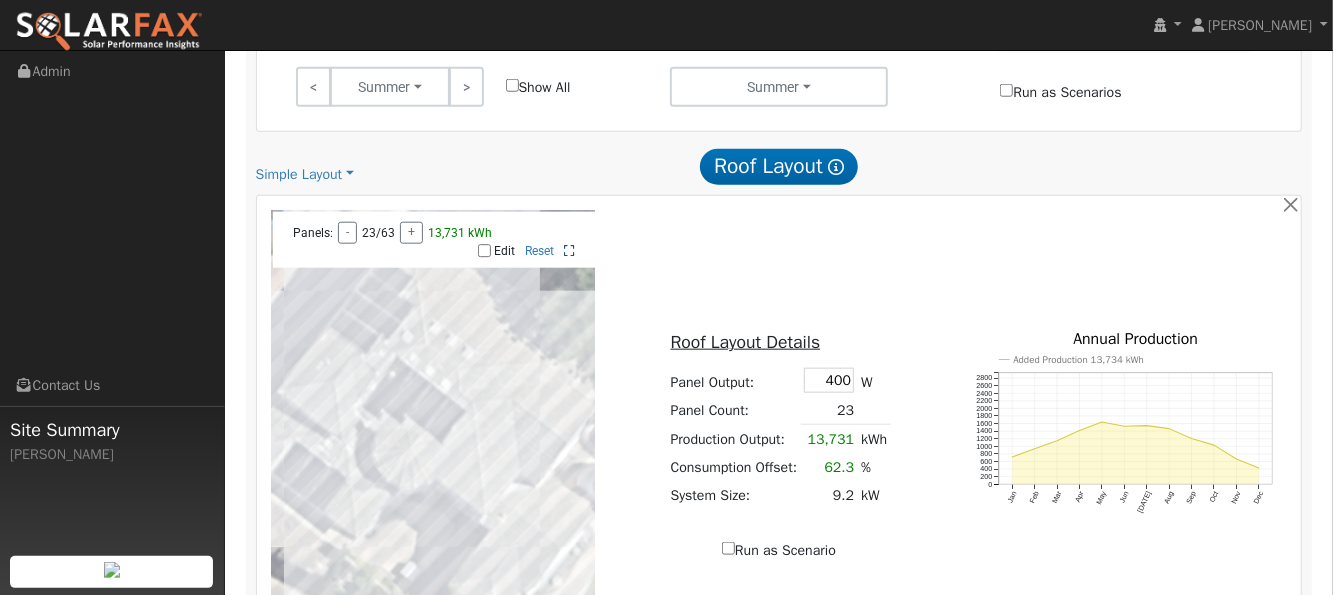 click at bounding box center [569, 251] 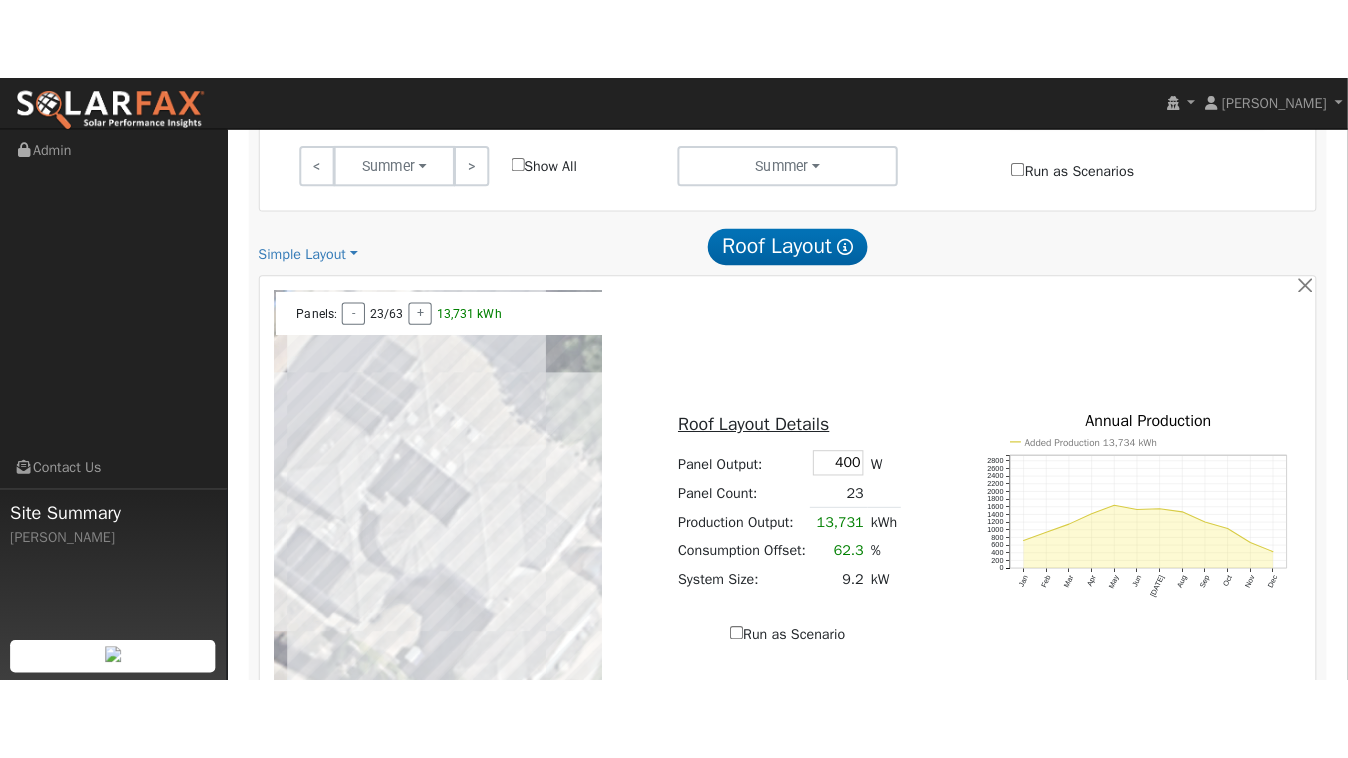scroll, scrollTop: 1014, scrollLeft: 0, axis: vertical 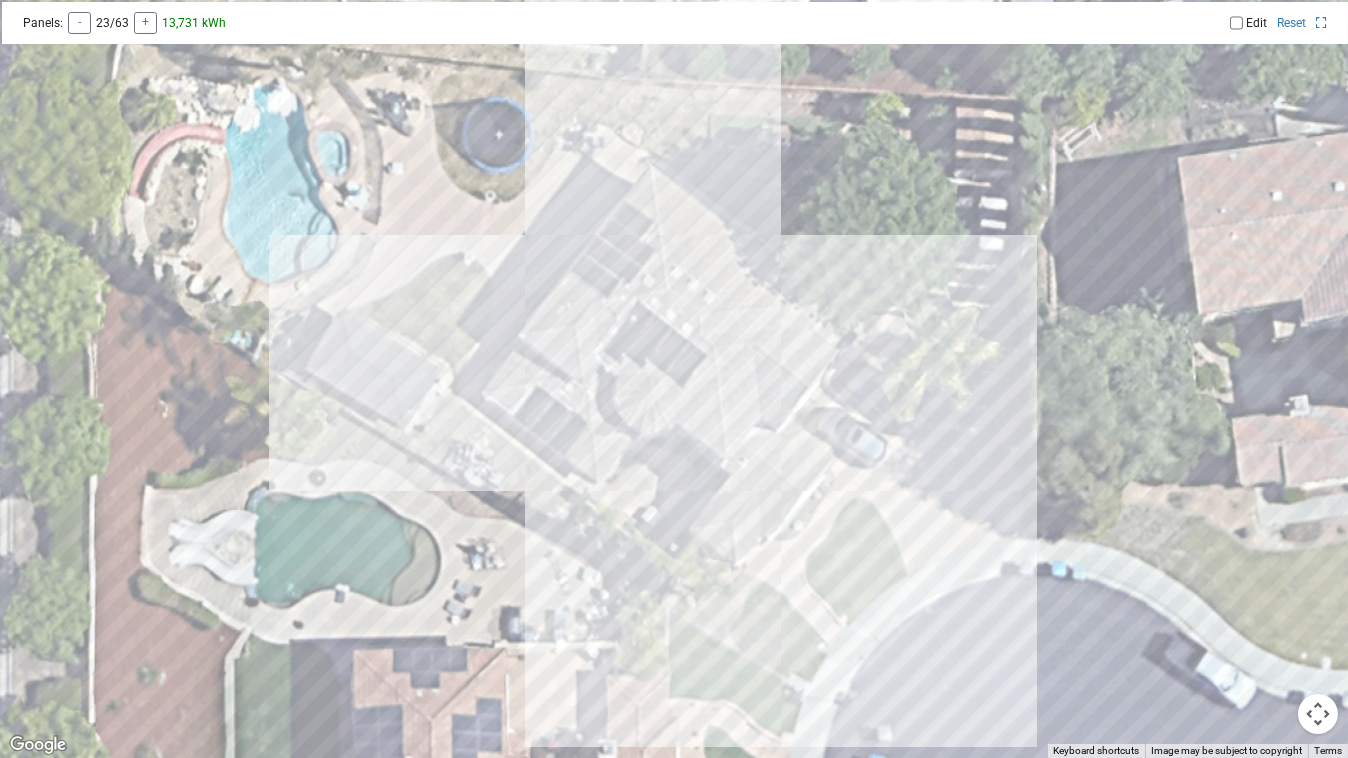 click at bounding box center (674, 379) 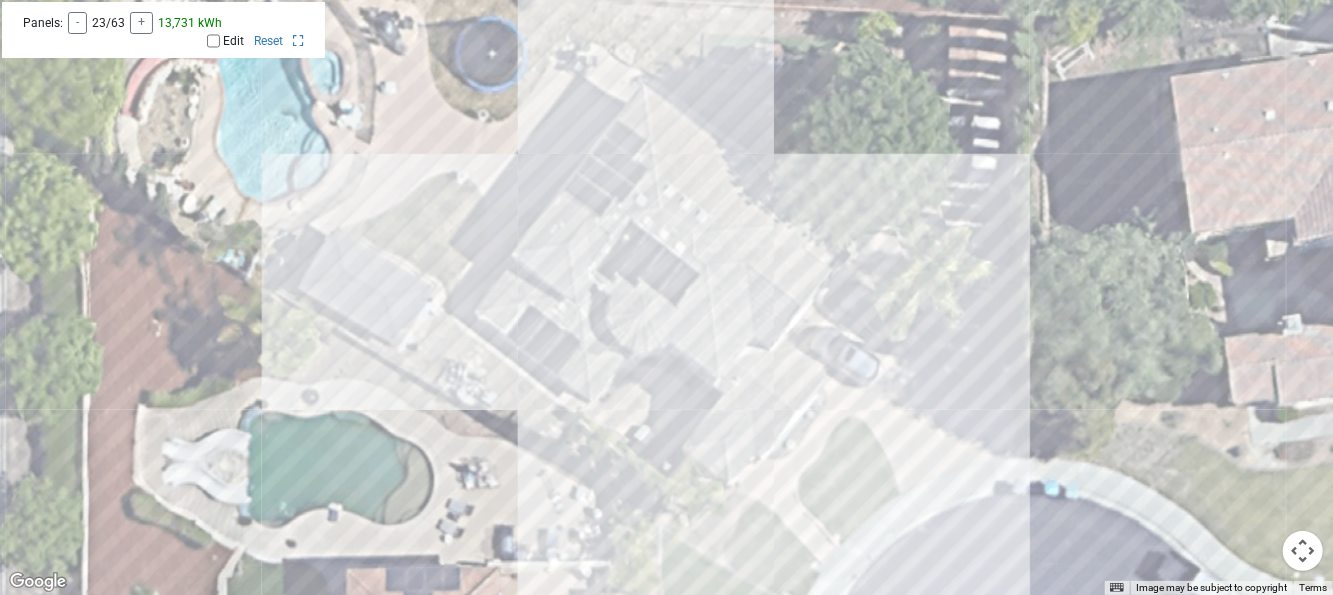 scroll, scrollTop: 440, scrollLeft: 0, axis: vertical 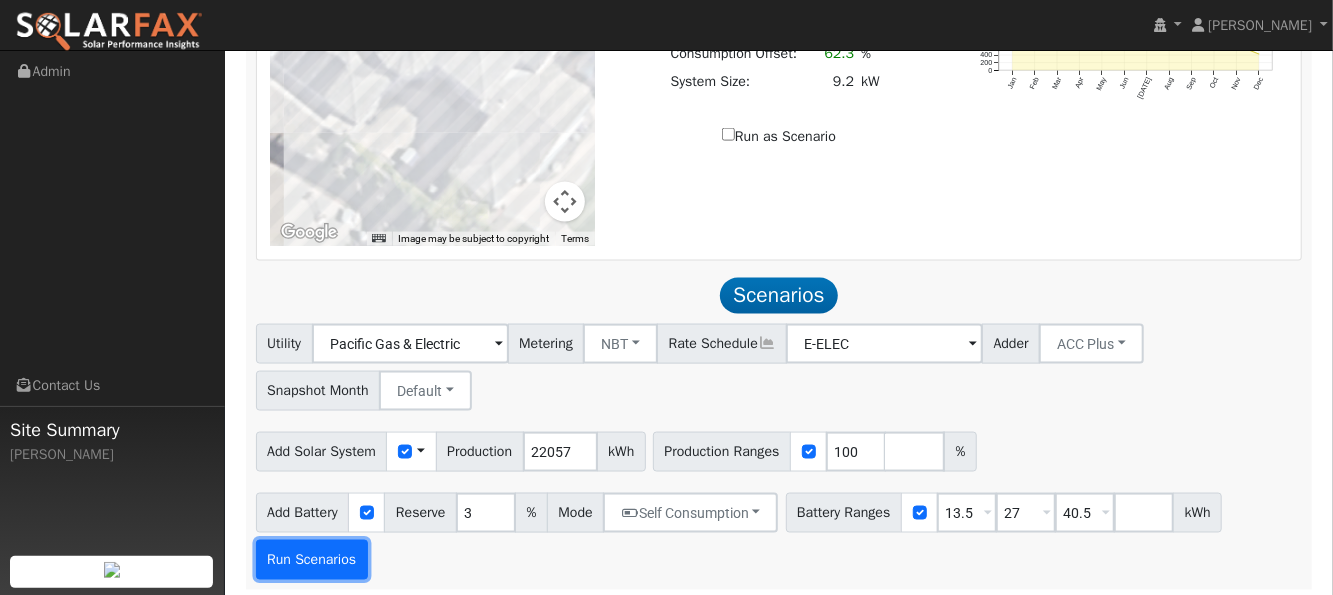 click on "Run Scenarios" at bounding box center (312, 560) 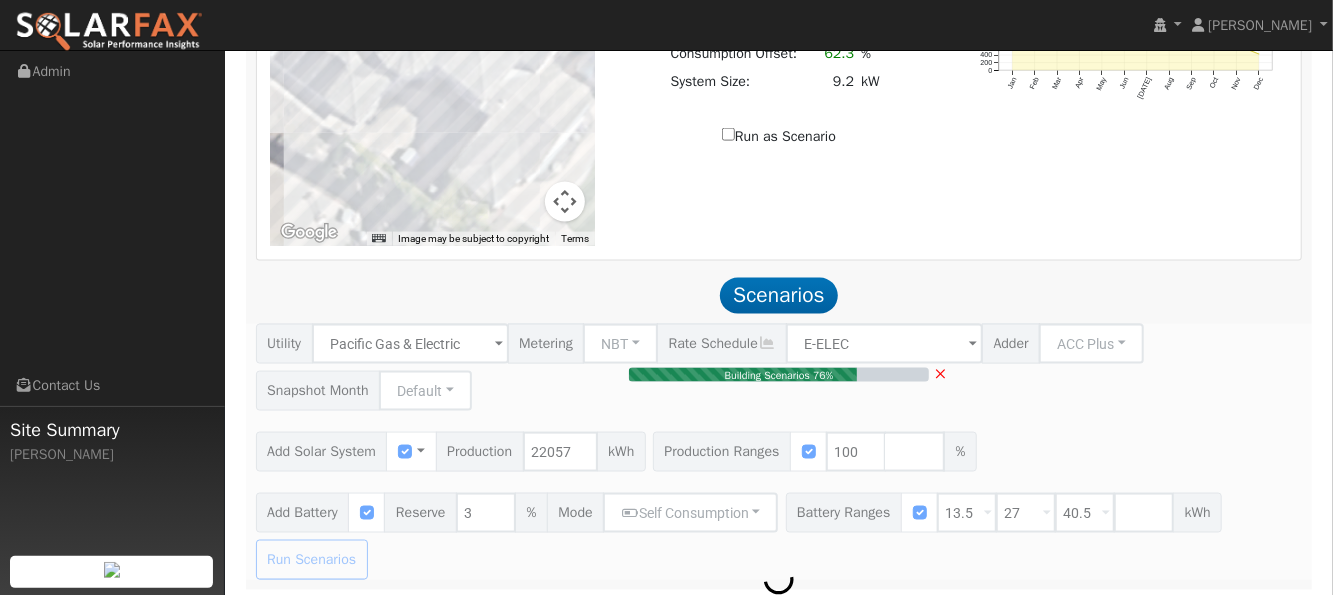 type on "14.7" 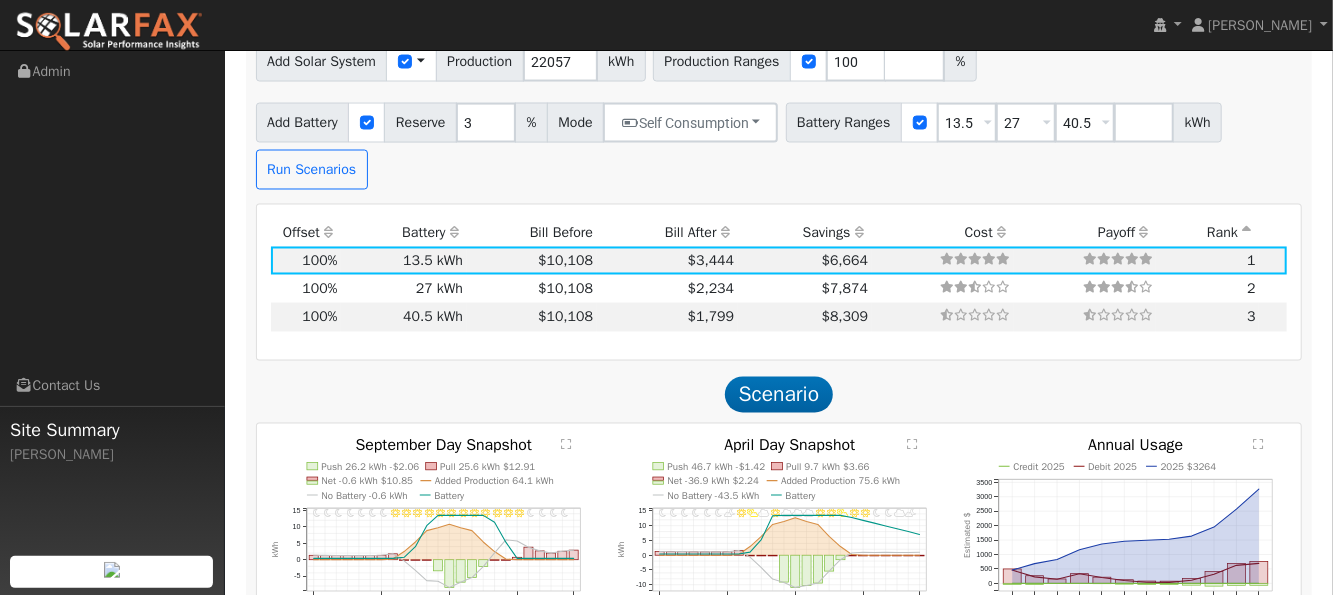 scroll, scrollTop: 1817, scrollLeft: 0, axis: vertical 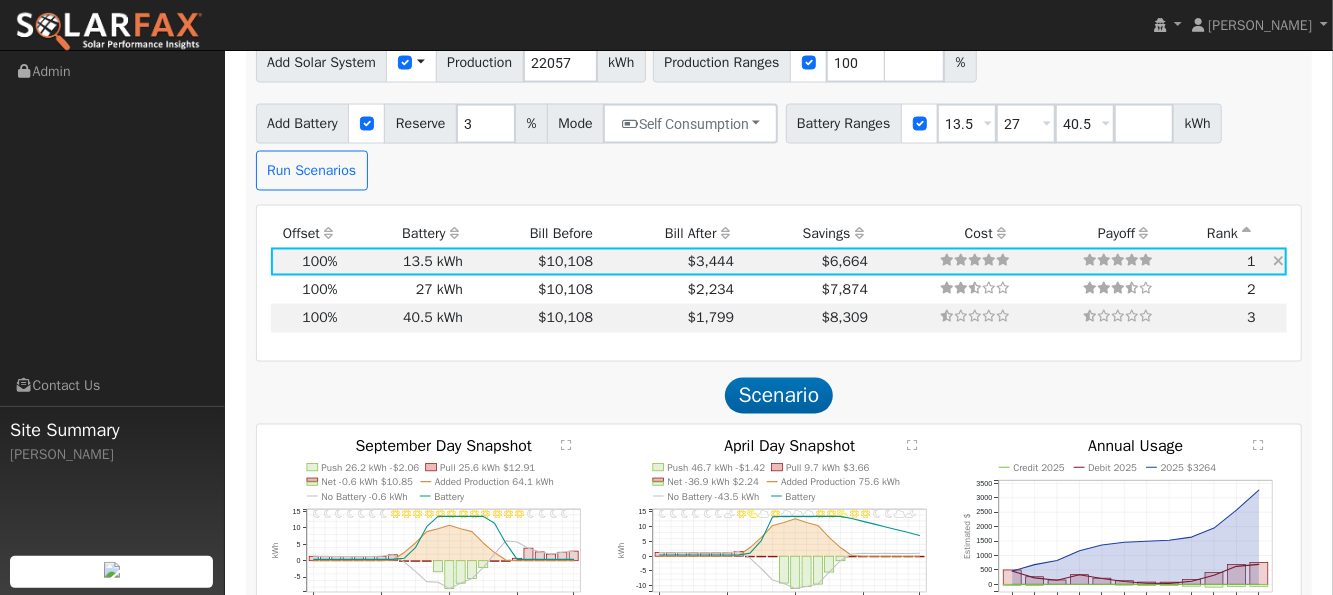 click on "13.5 kWh" at bounding box center [404, 262] 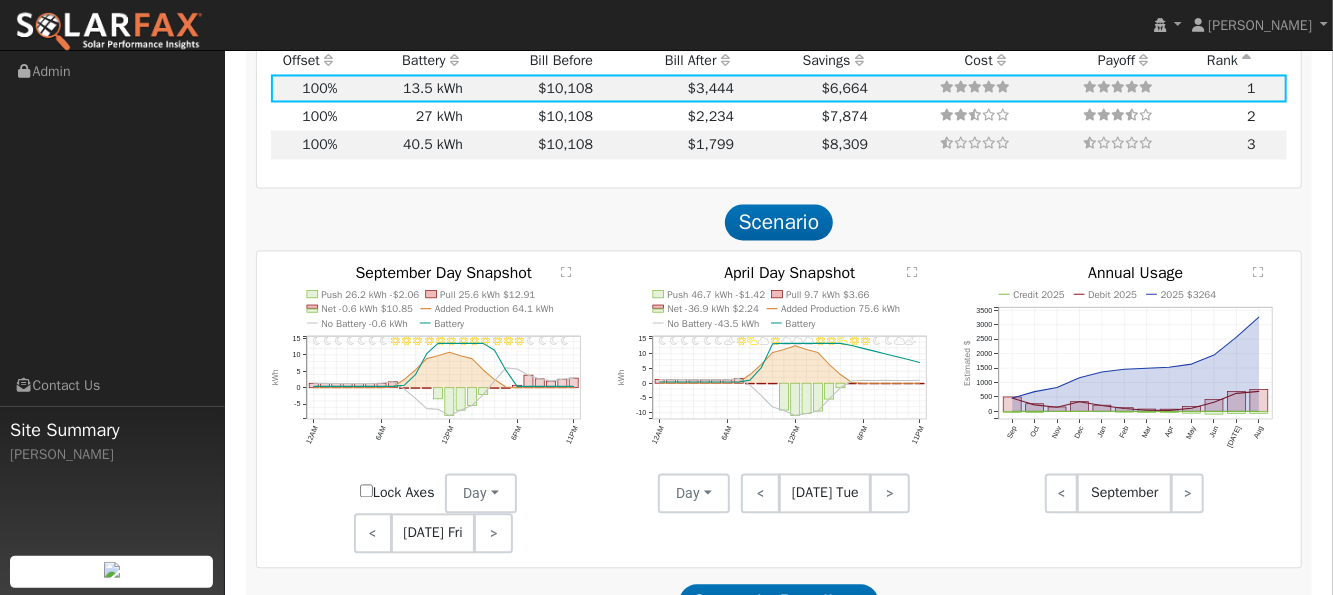 scroll, scrollTop: 2094, scrollLeft: 0, axis: vertical 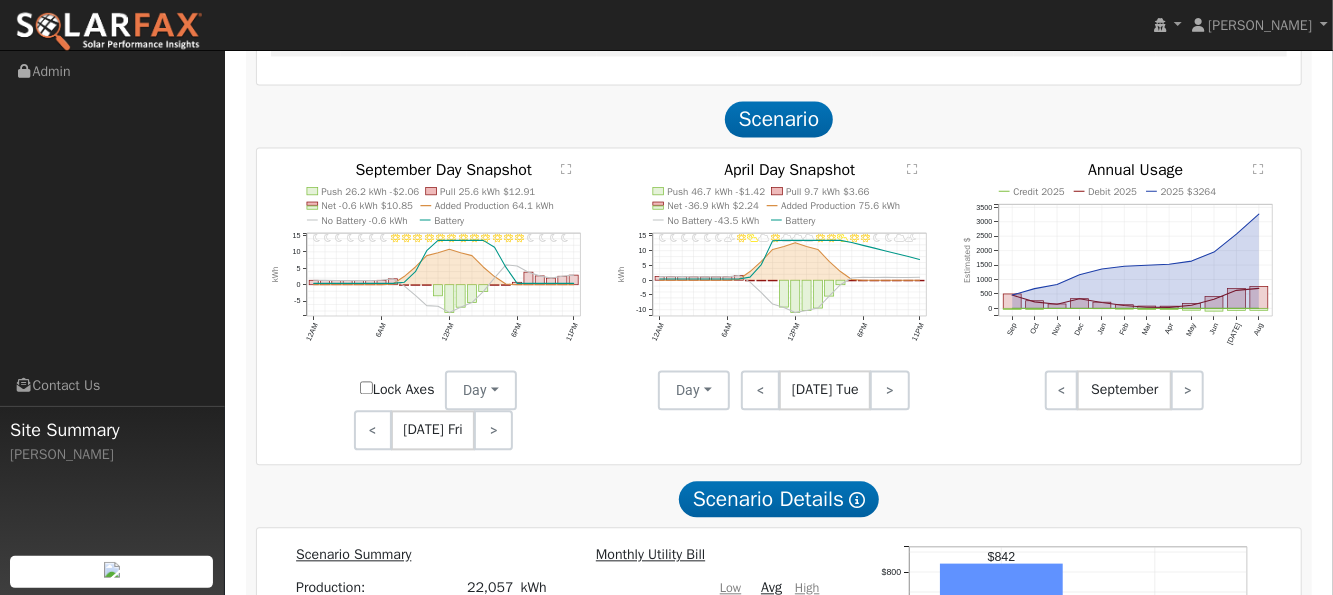 click 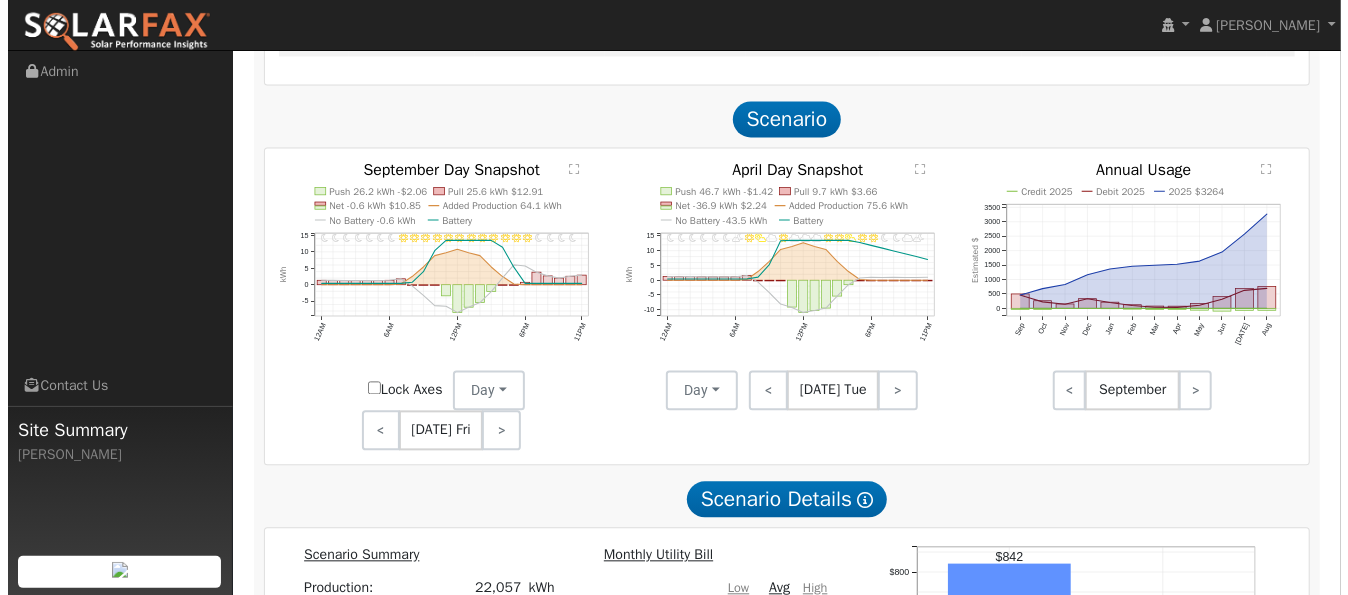 scroll, scrollTop: 2097, scrollLeft: 0, axis: vertical 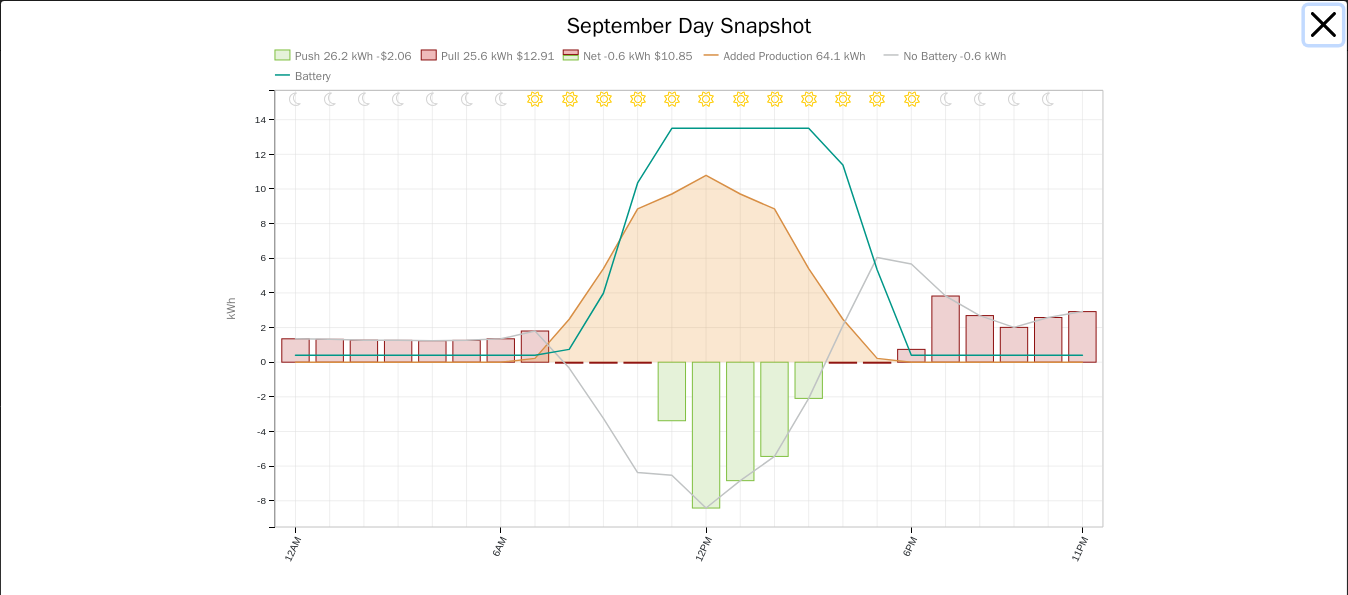 click at bounding box center [1324, 25] 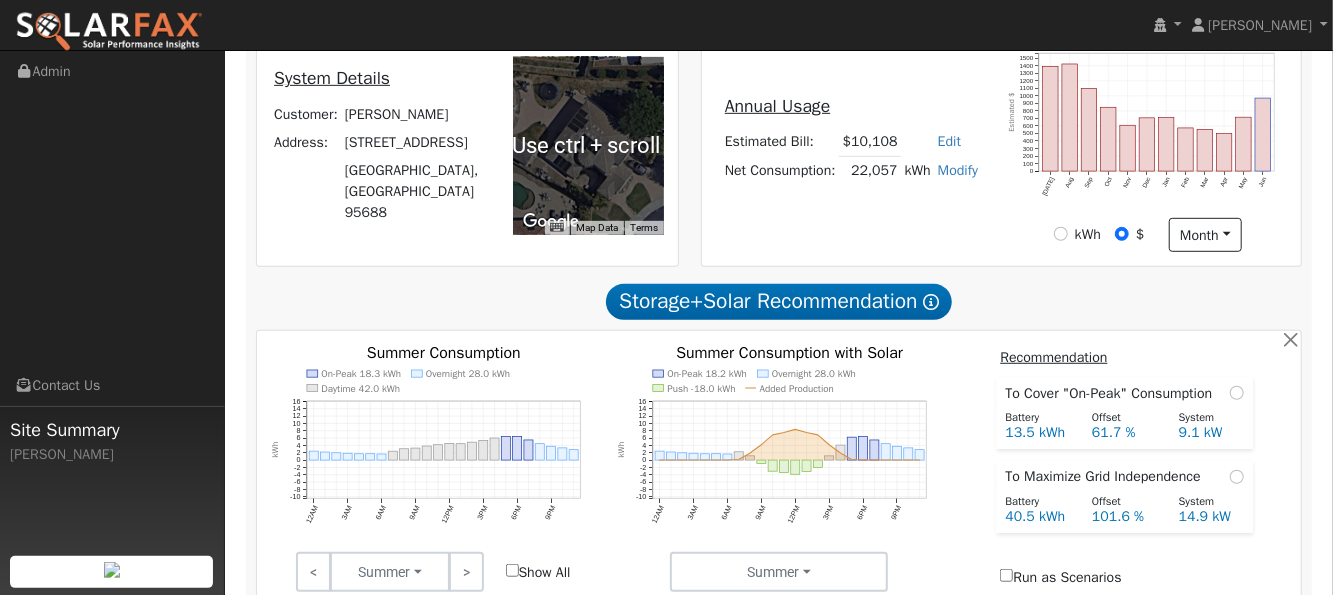 scroll, scrollTop: 675, scrollLeft: 0, axis: vertical 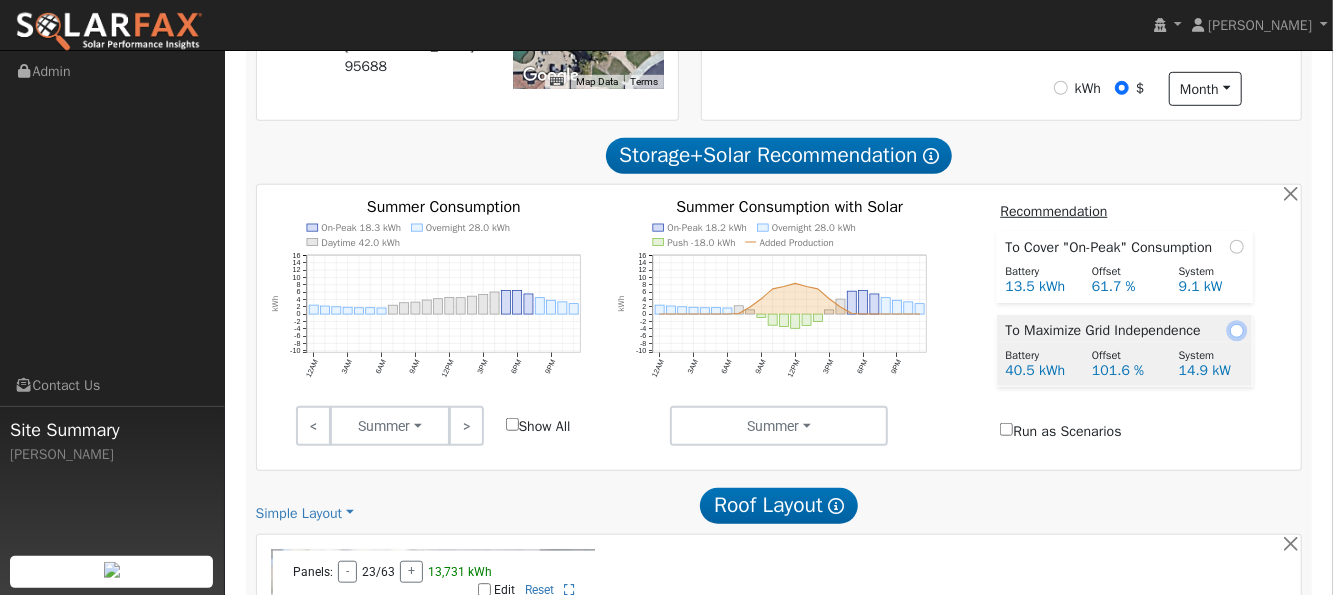 click at bounding box center [1237, 331] 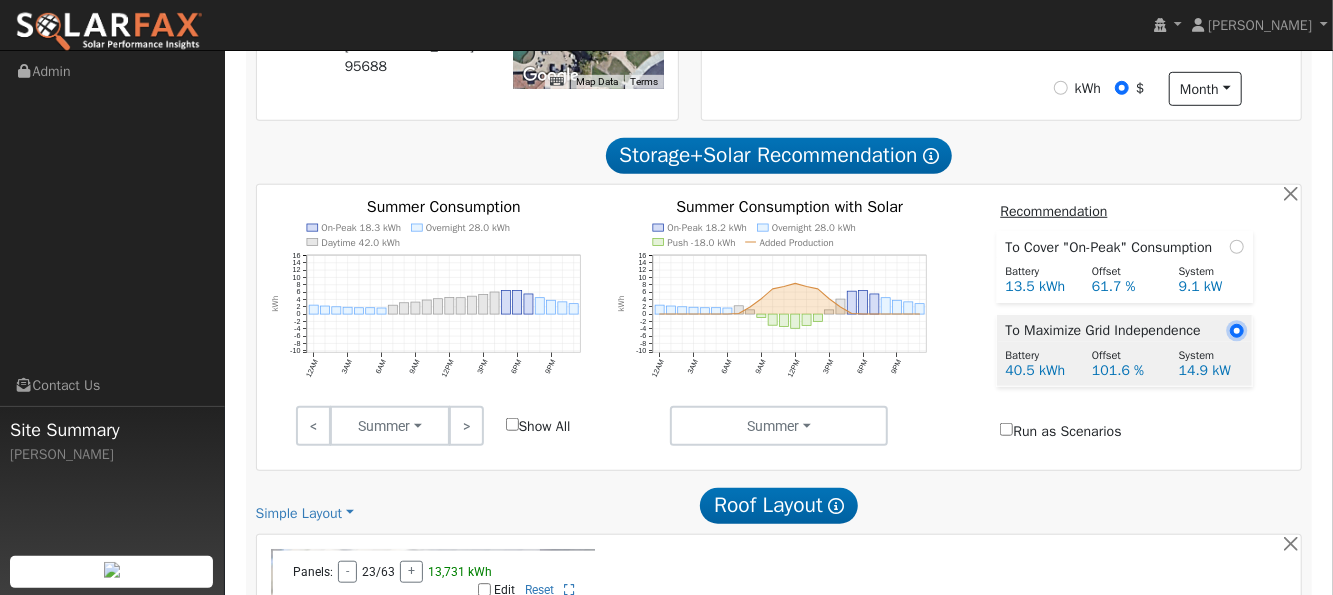 radio on "true" 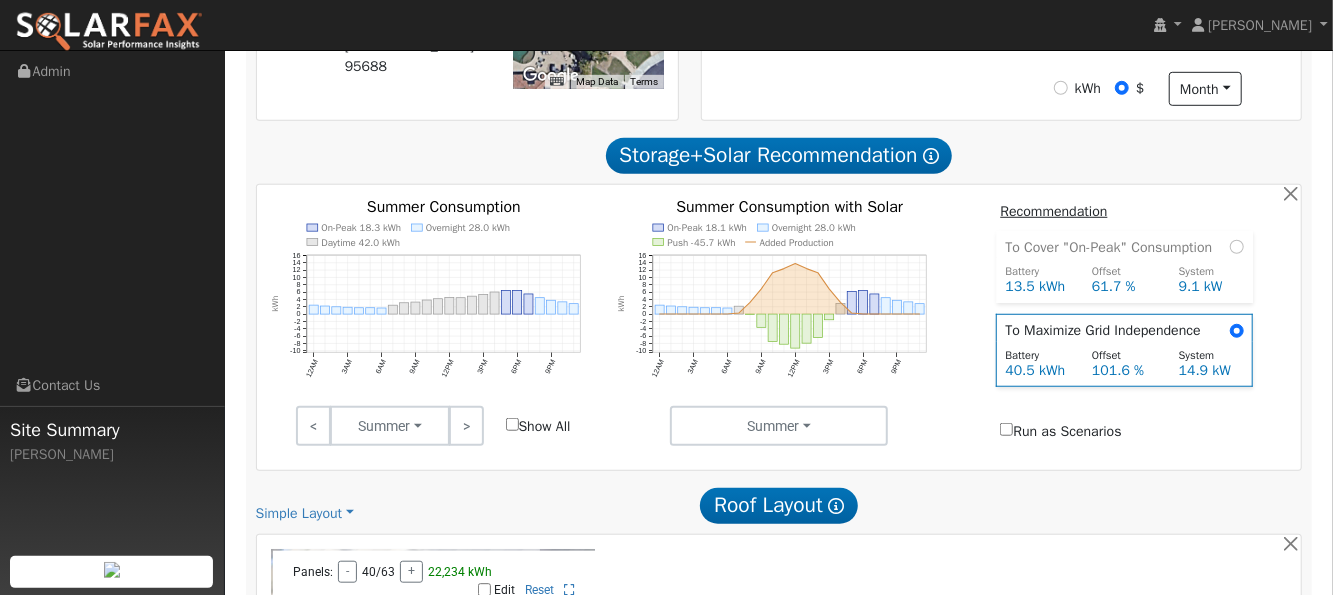 click on "On-Peak 18.1 kWh Overnight 28.0 kWh Push -45.7 kWh Added Production 12AM 3AM 6AM 9AM 12PM 3PM 6PM 9PM -10 -8 -6 -4 -2 0 2 4 6 8 10 12 14 16 Summer Consumption with Solar kWh onclick="" onclick="" onclick="" onclick="" onclick="" onclick="" onclick="" onclick="" onclick="" onclick="" onclick="" onclick="" onclick="" onclick="" onclick="" onclick="" onclick="" onclick="" onclick="" onclick="" onclick="" onclick="" onclick="" onclick="" onclick="" onclick="" onclick="" onclick="" onclick="" onclick="" onclick="" onclick="" onclick="" onclick="" onclick="" onclick="" onclick="" onclick="" onclick="" onclick="" onclick="" onclick="" onclick="" onclick="" onclick="" onclick="" onclick="" onclick=""" 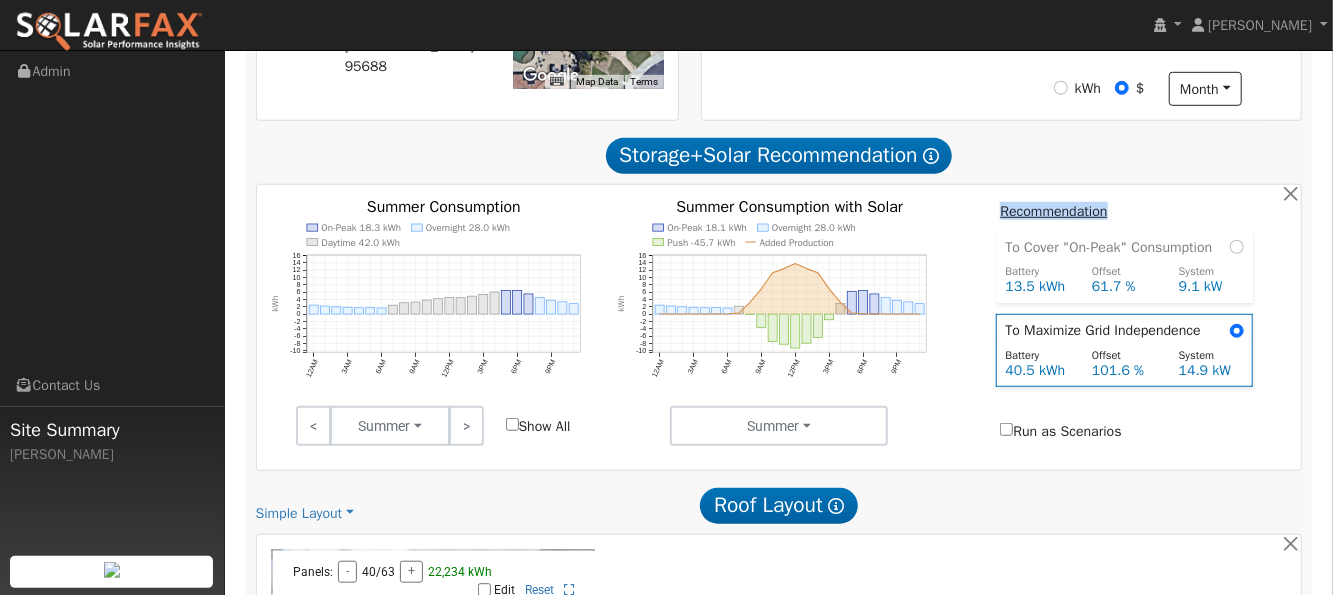 click 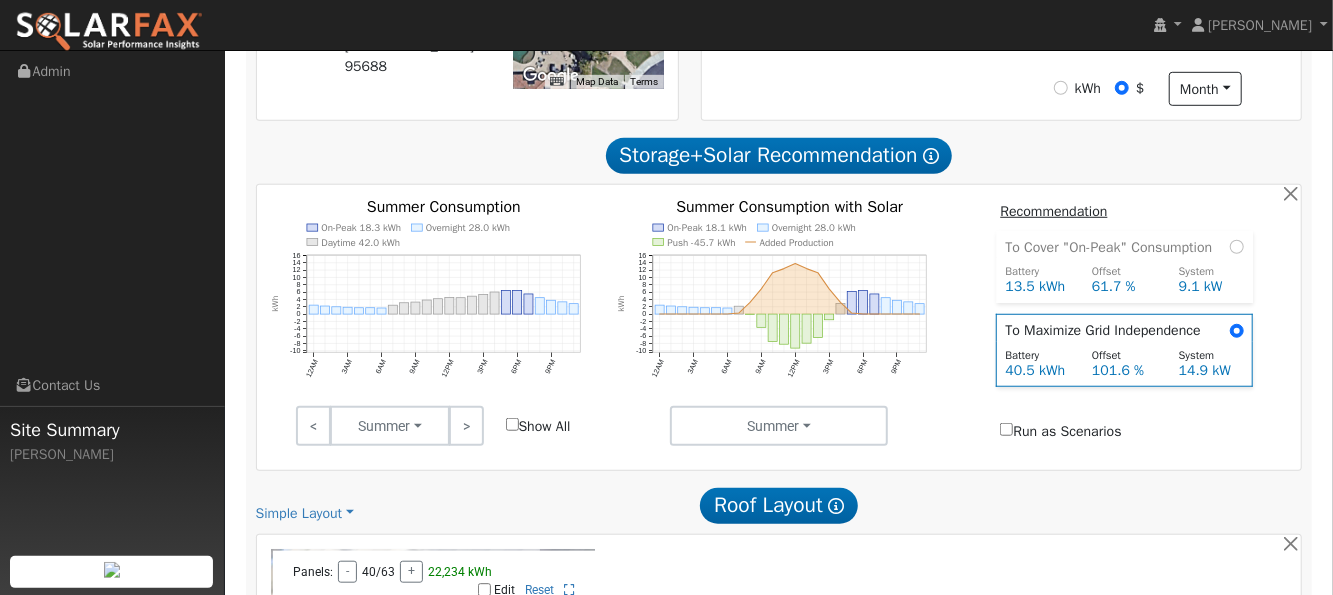 click 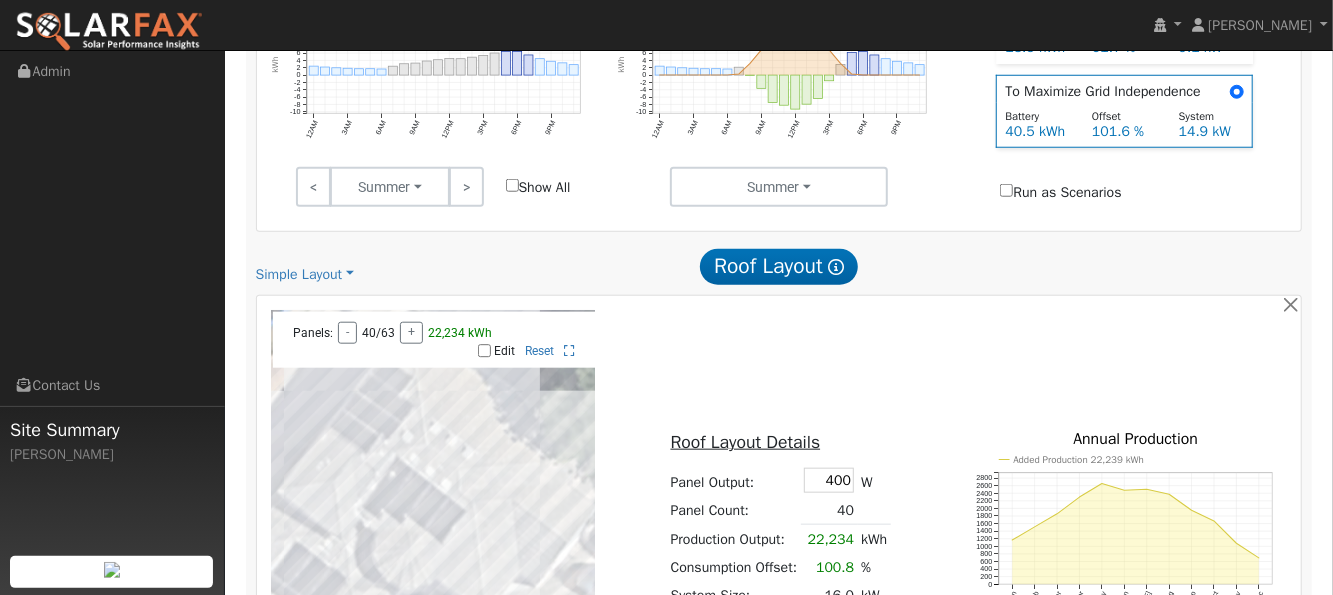 scroll, scrollTop: 916, scrollLeft: 0, axis: vertical 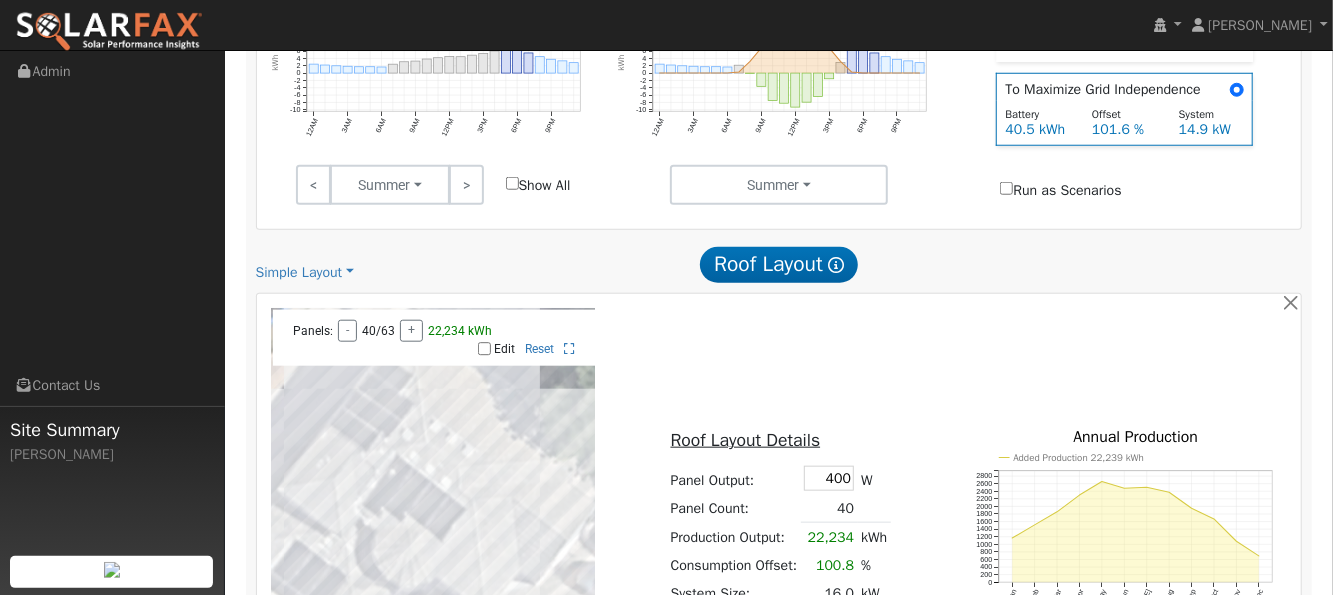 click on "Roof Layout  Show Help" at bounding box center [778, 265] 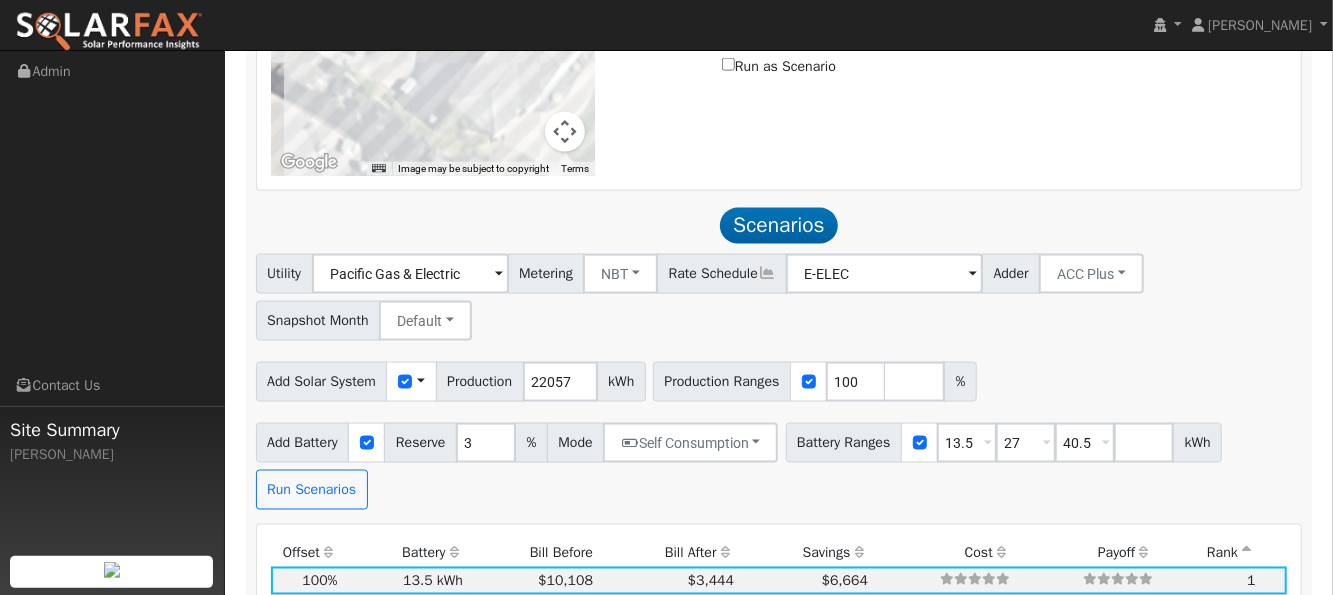 scroll, scrollTop: 1498, scrollLeft: 0, axis: vertical 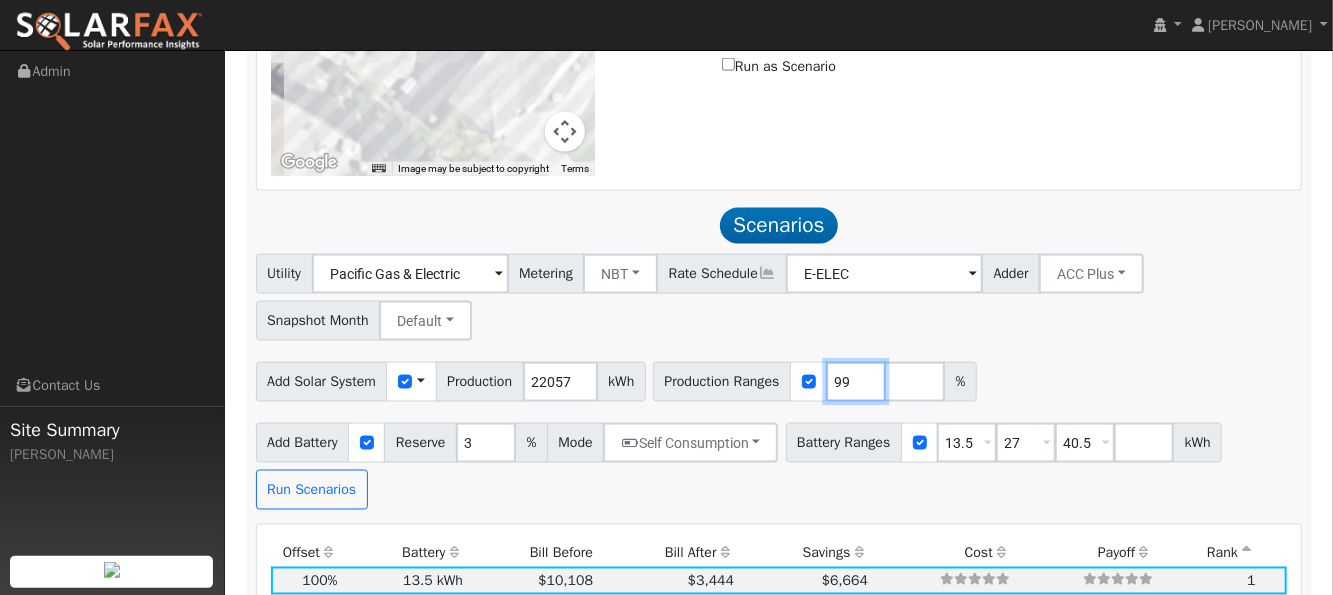 click on "99" at bounding box center [856, 382] 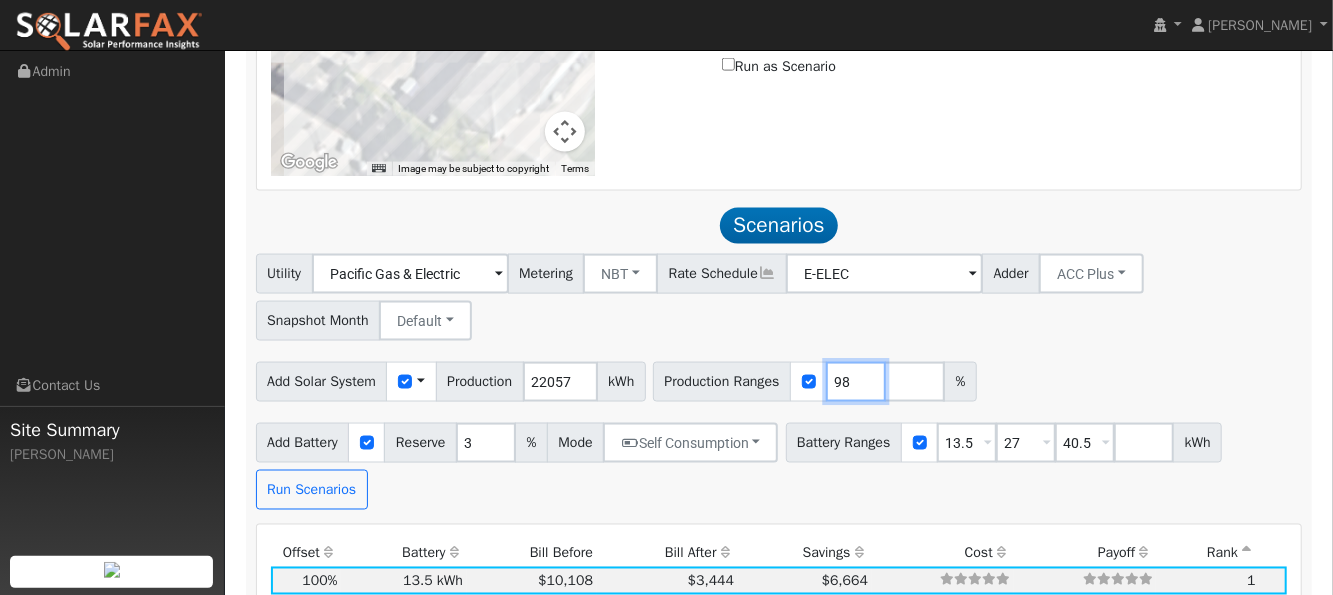 click on "98" at bounding box center [856, 382] 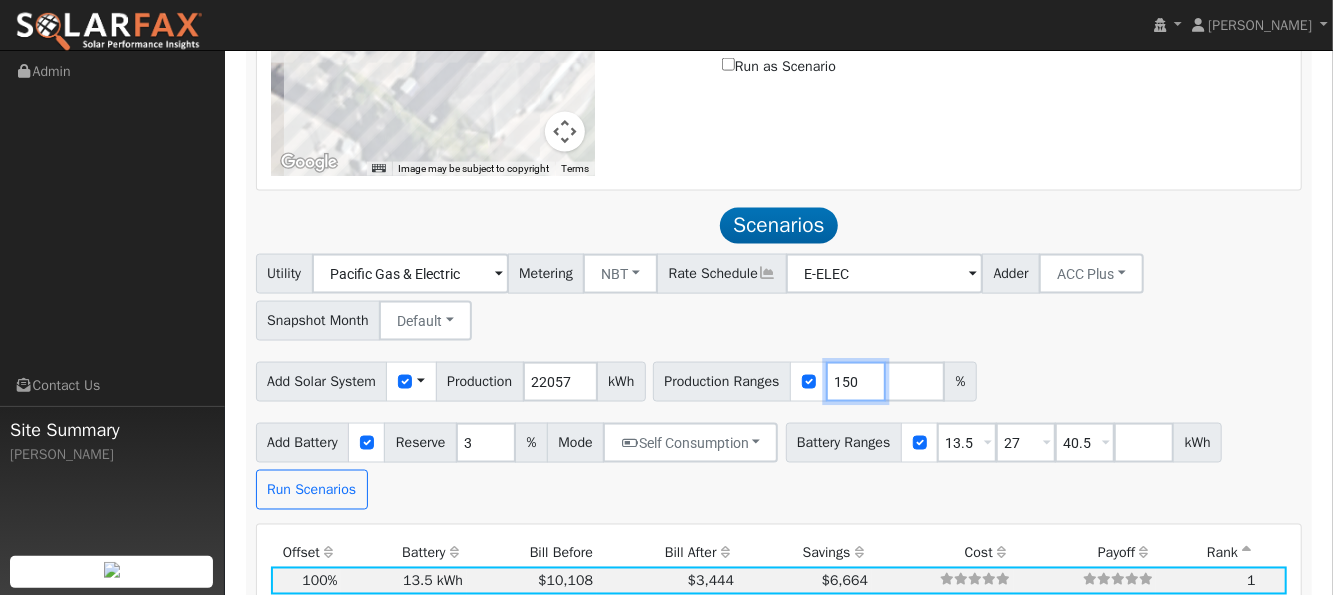type on "150" 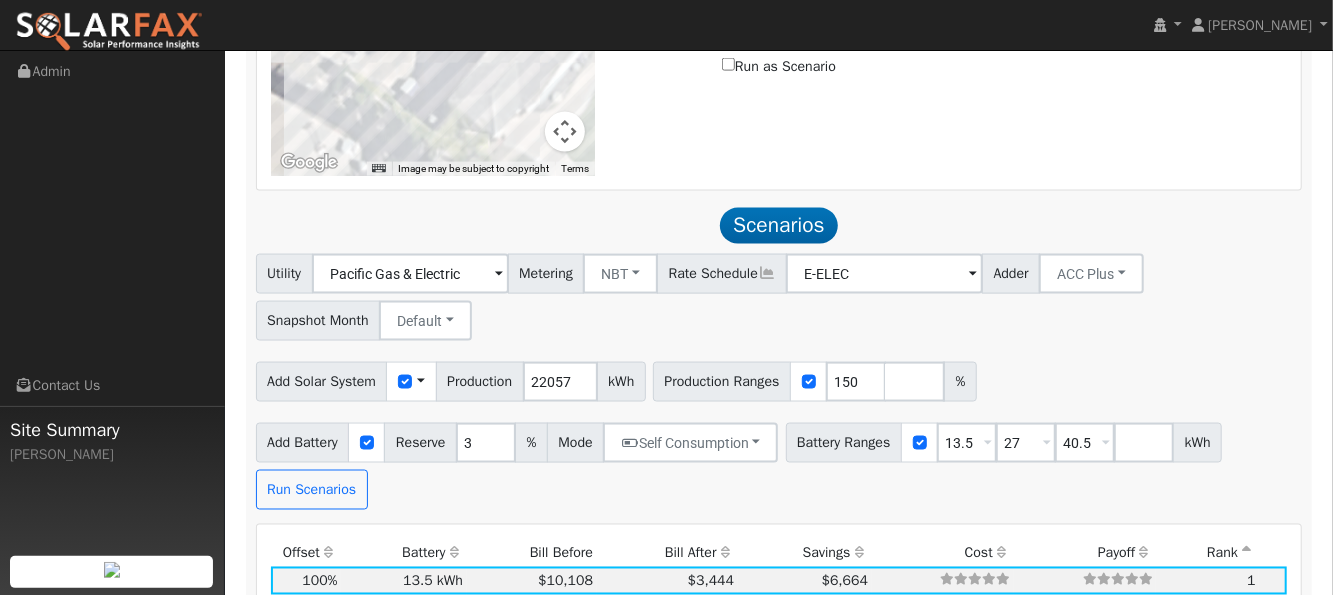 click on "Add Solar System Use CSV Data Production 22057 kWh Production Ranges 150 %" at bounding box center (779, 378) 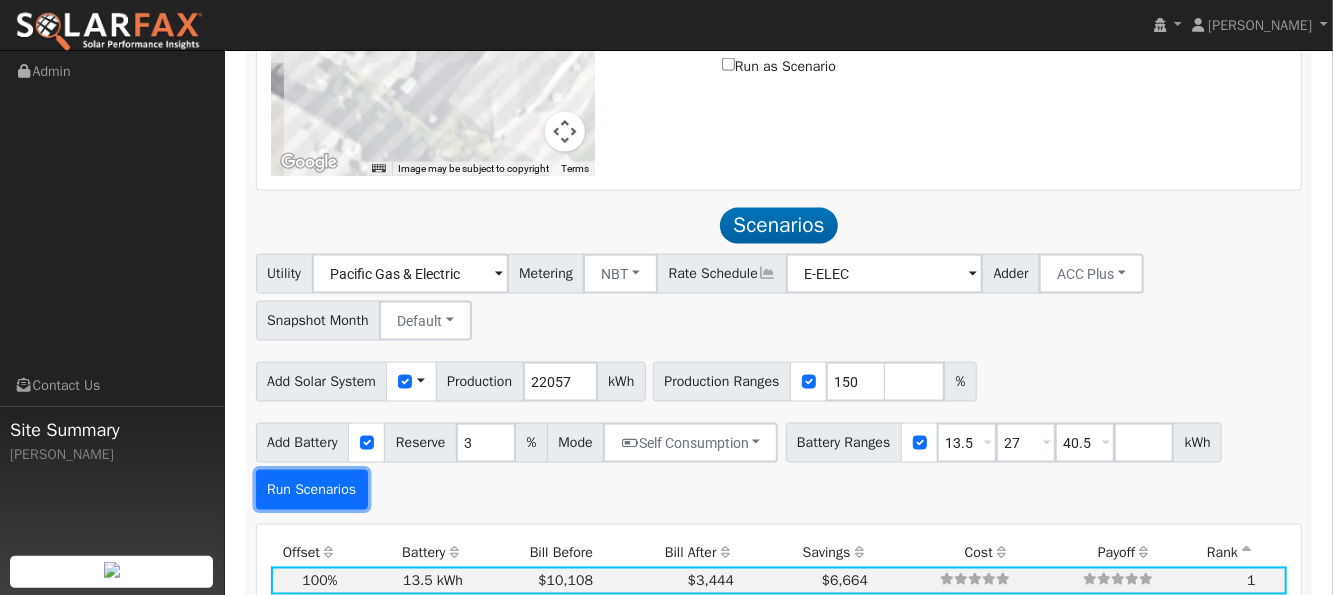 click on "Run Scenarios" at bounding box center (312, 490) 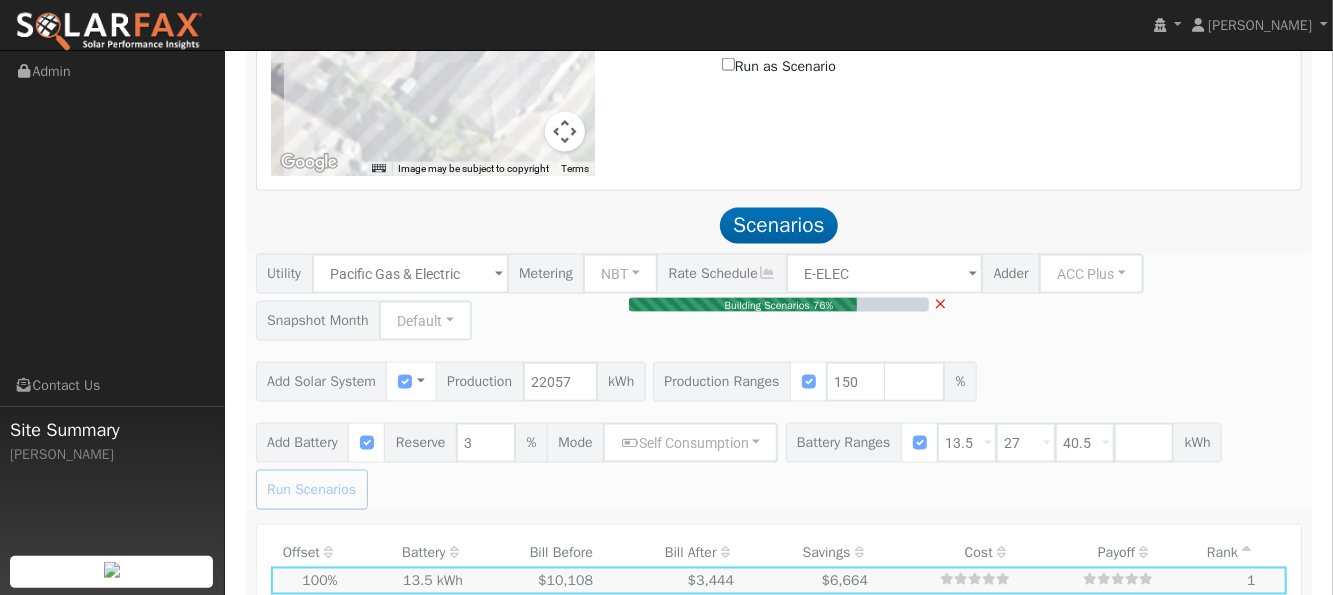 type on "22.1" 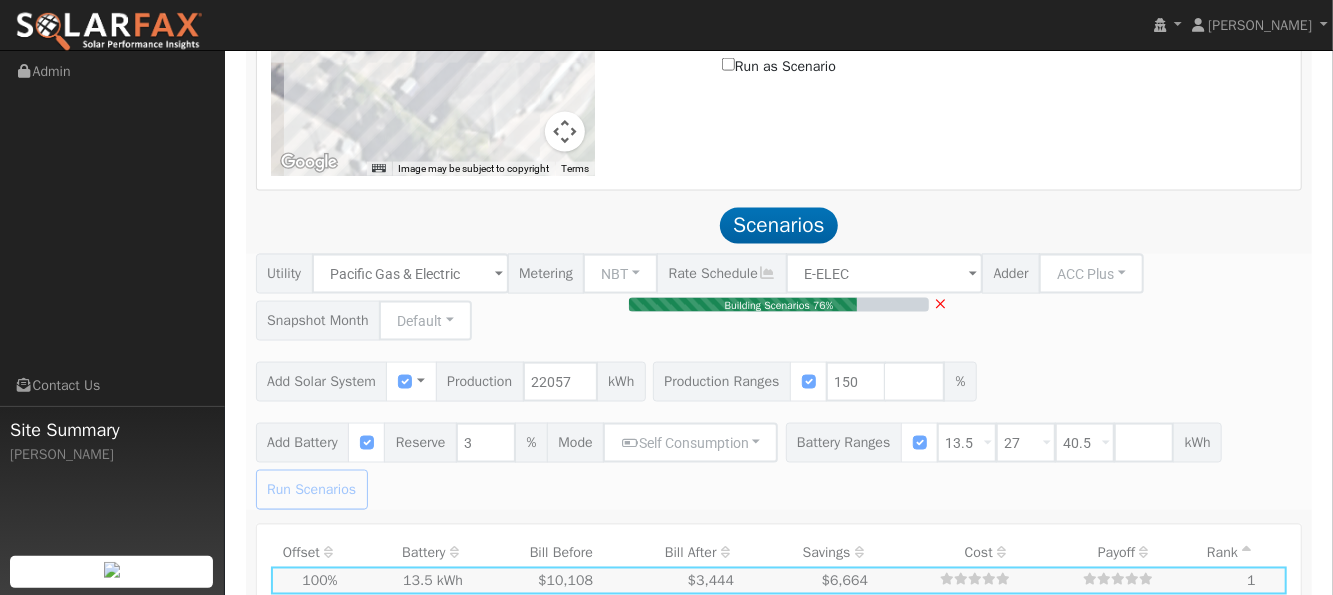 type on "$77,201" 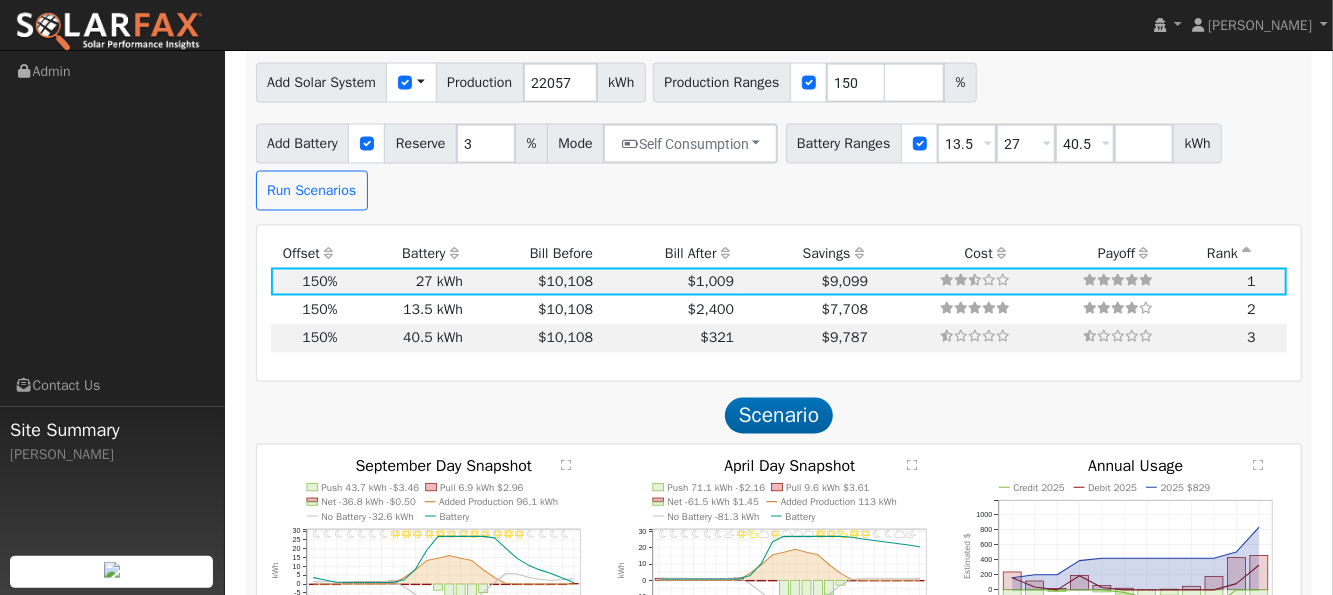 scroll, scrollTop: 1729, scrollLeft: 0, axis: vertical 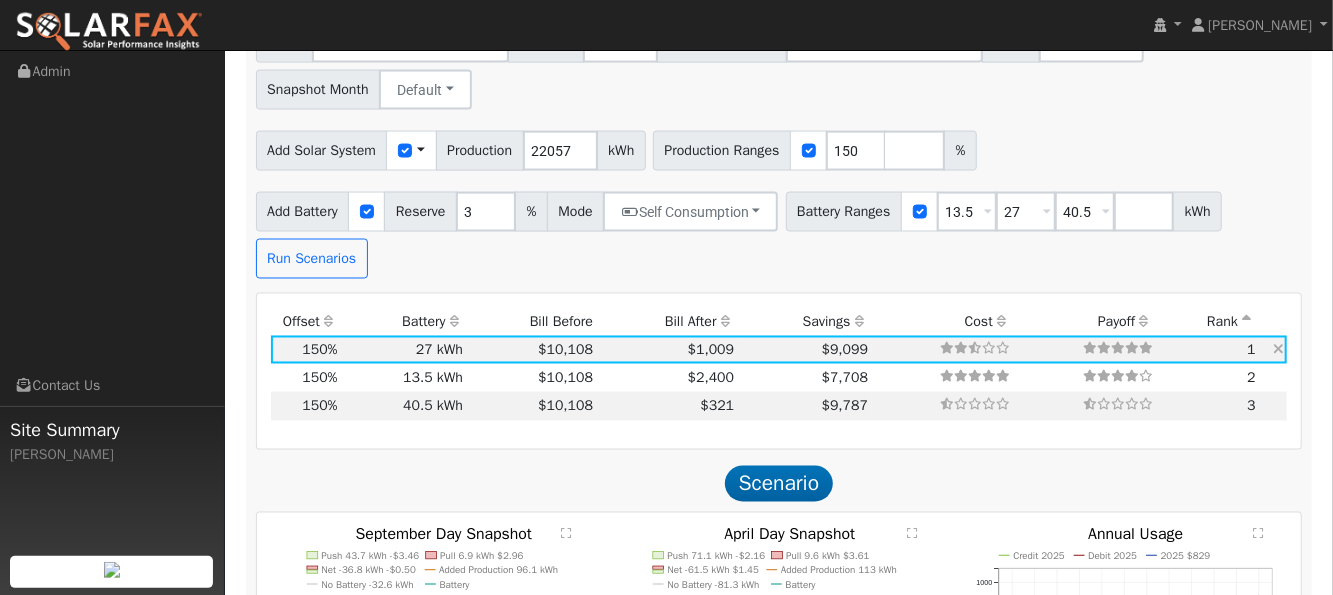 click on "27 kWh" at bounding box center (404, 350) 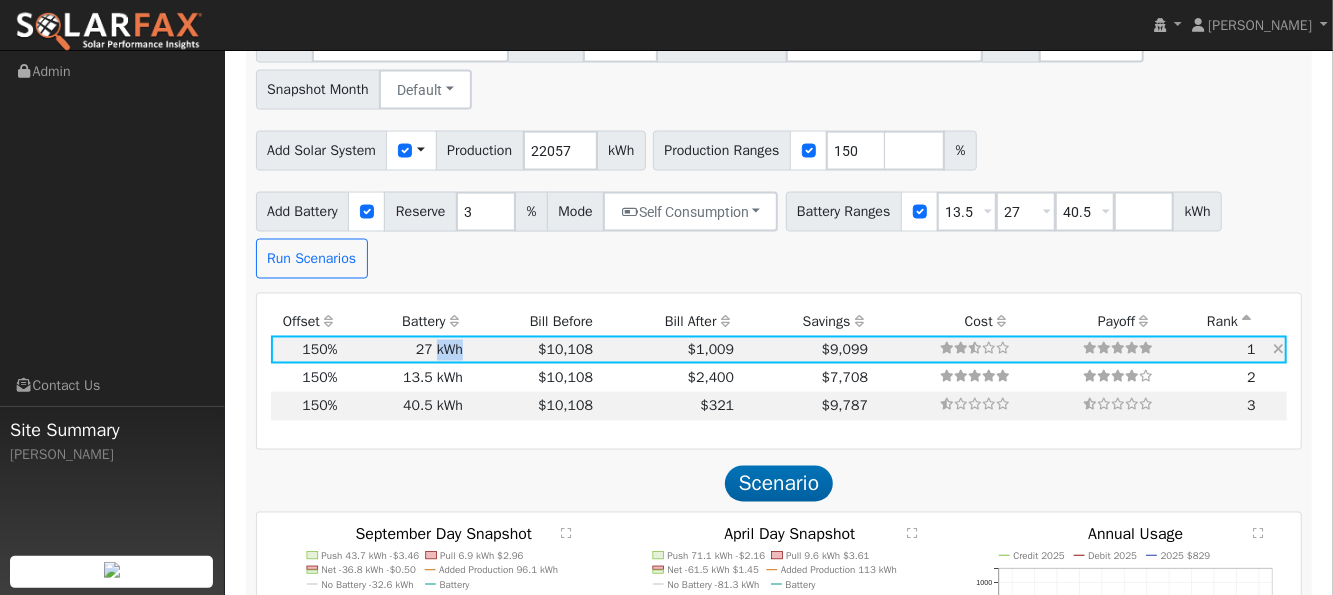 click on "27 kWh" at bounding box center [404, 350] 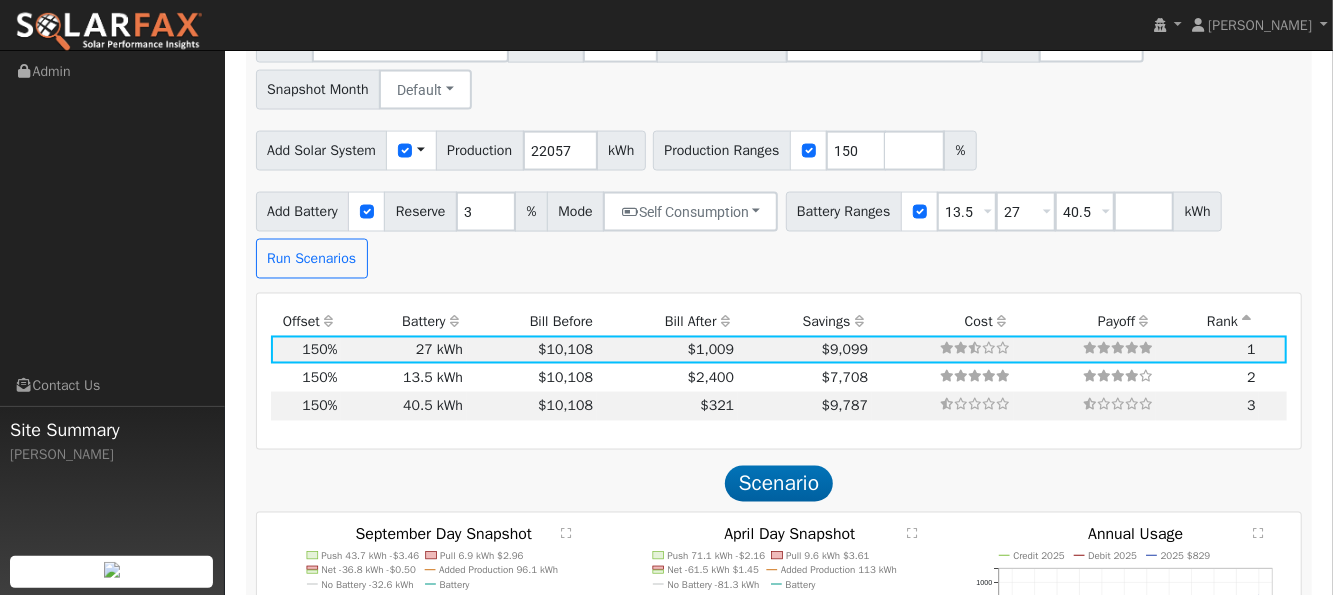 click on "Production Offset  Battery  Reserve   Mode   ACC Push   Incentive   Bill Before   Bill After  Savings   Cost   Payoff   Rank  33,086 kWh  150%  27 kWh  3% $10,108 $1,009 $9,099 1 33,086 kWh  150%  13.5 kWh  3% $10,108 $2,400 $7,708 2 33,086 kWh  150%  40.5 kWh  3% $10,108 $321 $9,787 3 Show All Scenarios Scenario   Lorem ipsum dolor sit amet, consectetur adipiscing elit, sed do eiusmod tempor incididunt ut labore et dolore magna aliqua. Ut enim ad minim veniam, quis nostrud exercitation ullamco laboris nisi ut aliquip ex ea commodo consequat. Duis aute irure dolor in reprehenderit in voluptate velit esse cillum dolore eu fugiat nulla pariatur. Excepteur sint occaecat cupidatat non proident, sunt in culpa qui officia deserunt mollit anim id est laborum.  11PM - undefined 10PM - Clear 9PM - Clear 8PM - Clear 7PM - Clear 6PM - Clear 5PM - Clear 4PM - Clear 3PM - Clear 2PM - Clear 1PM - Clear 12PM - Clear 11AM - Clear 10AM - Clear 9AM - Clear 8AM - Clear 7AM - Clear 6AM - Clear 5AM - Clear 4AM - Clear Battery -5" at bounding box center (779, 955) 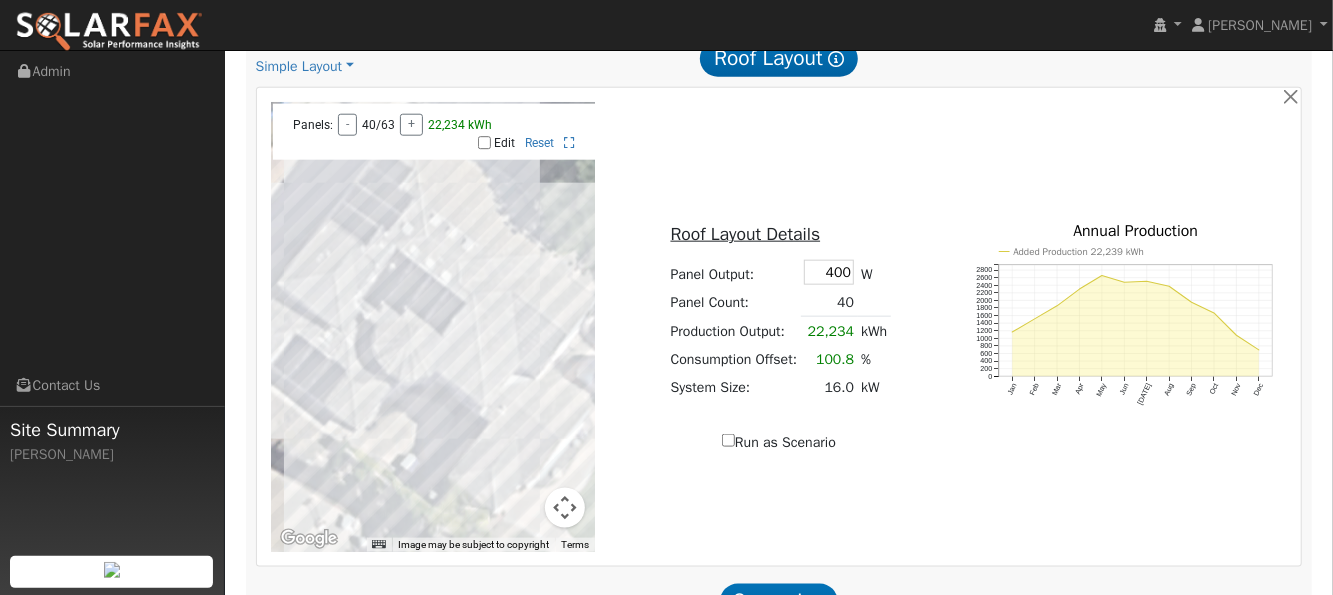 scroll, scrollTop: 1054, scrollLeft: 0, axis: vertical 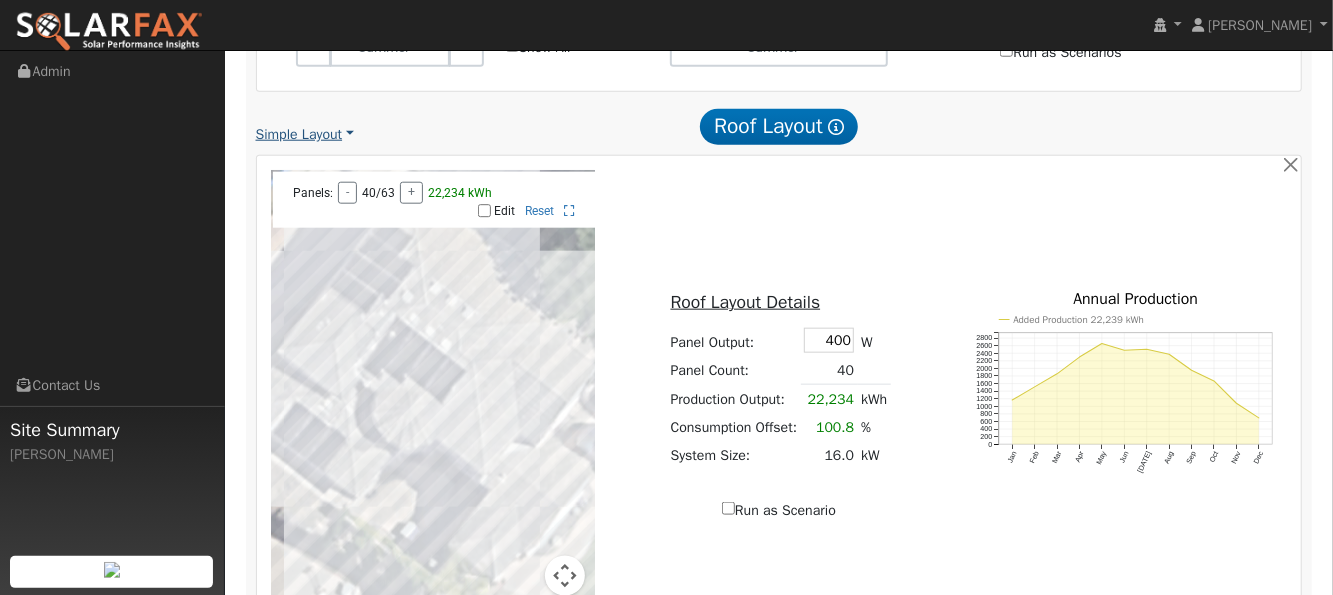 click on "Simple Layout" at bounding box center [305, 134] 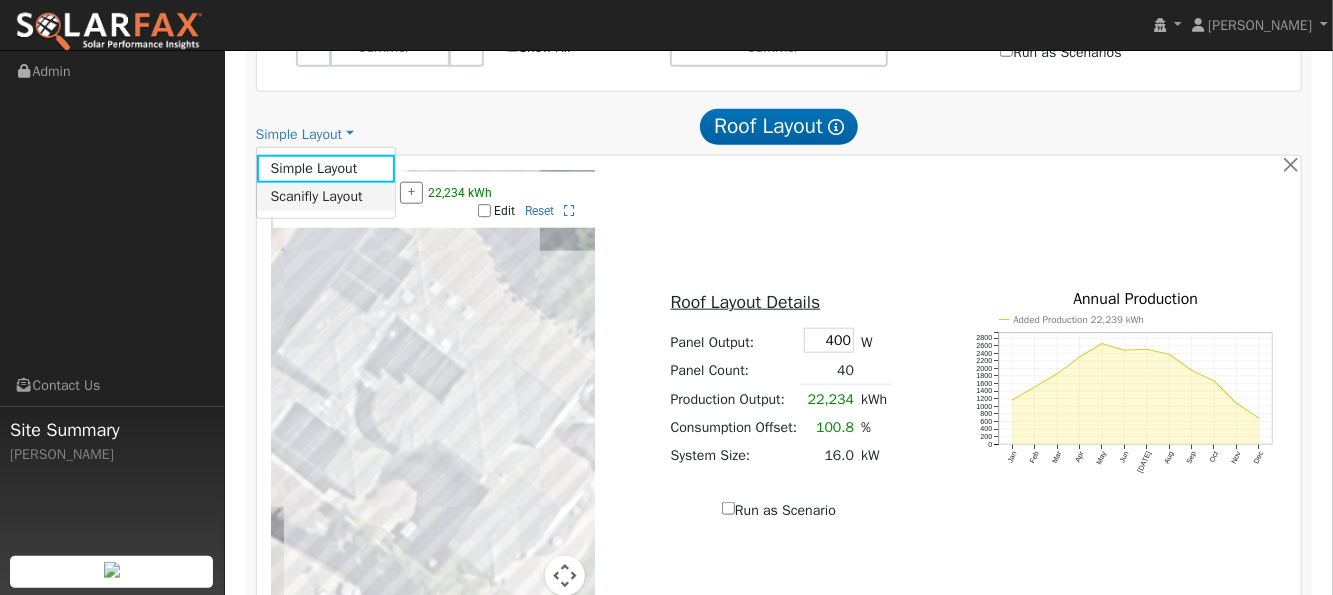 click on "Scanifly Layout" at bounding box center (326, 197) 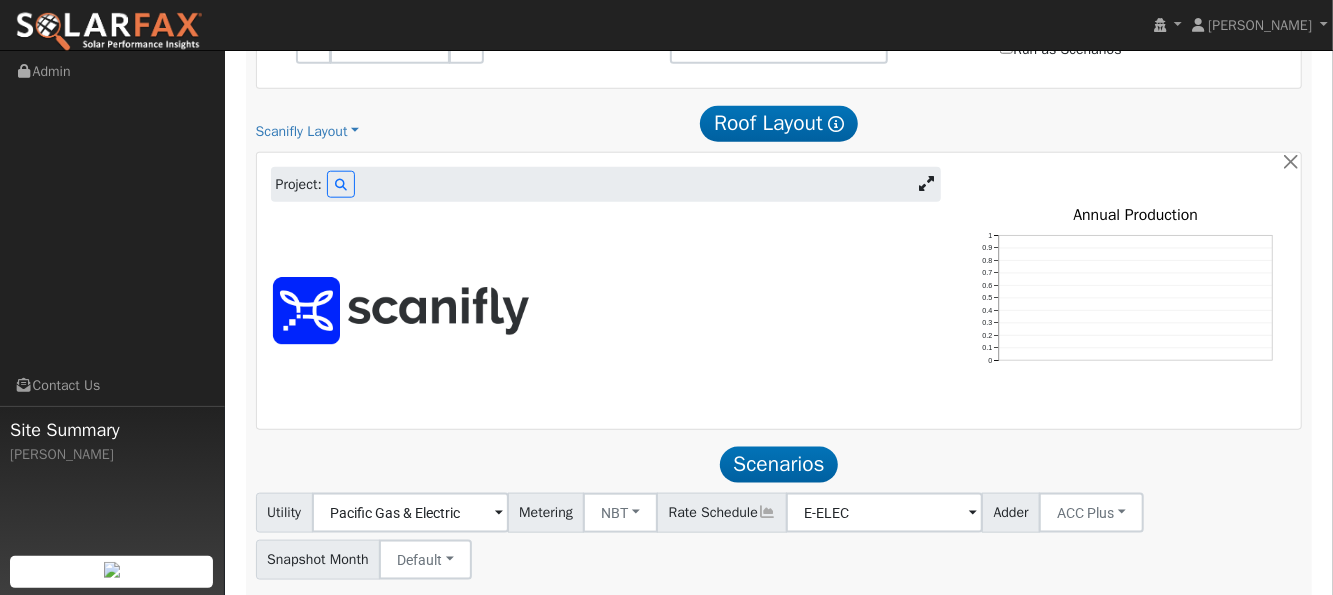 scroll, scrollTop: 1044, scrollLeft: 0, axis: vertical 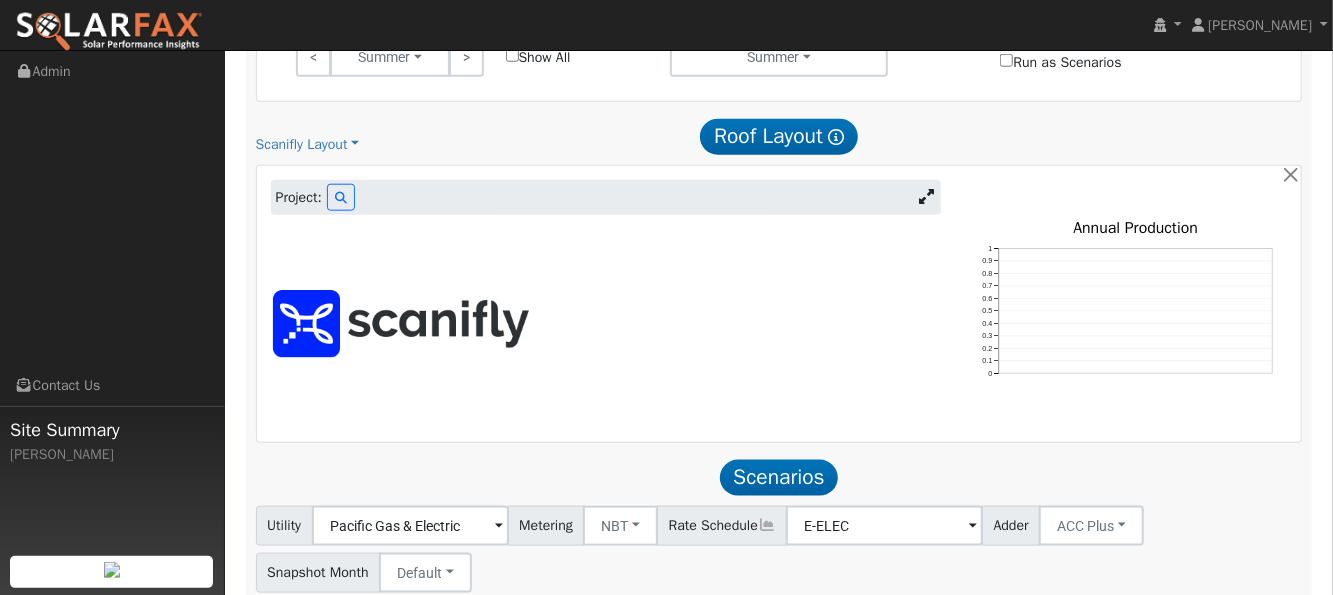 click at bounding box center [926, 198] 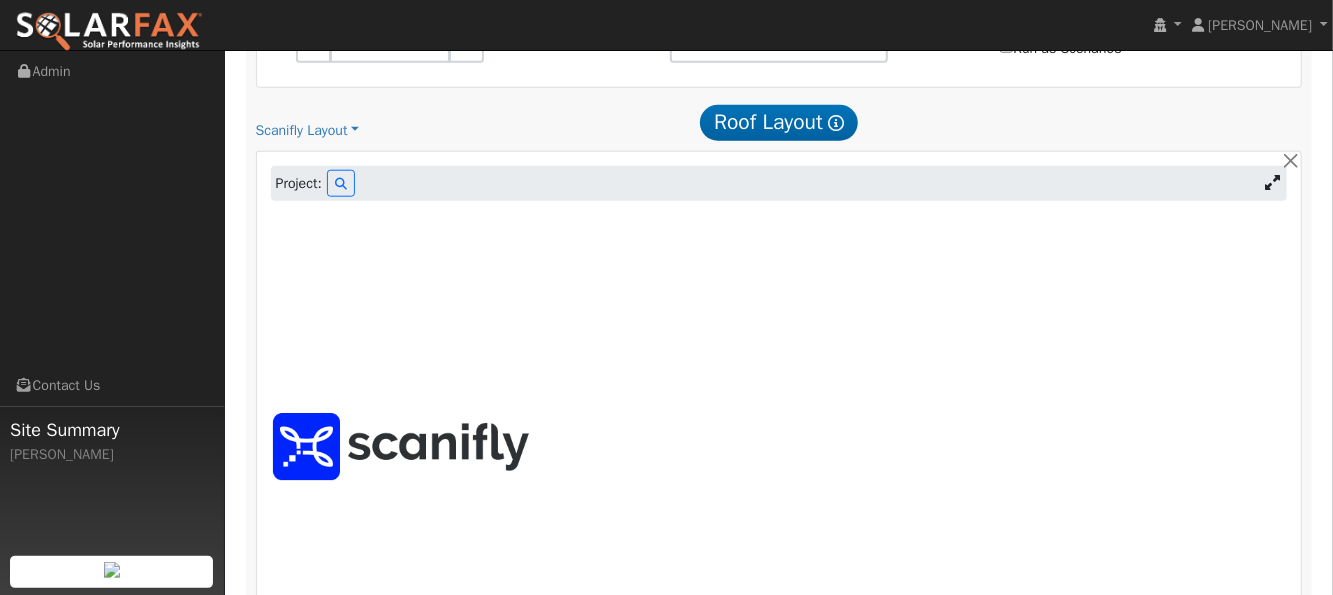 scroll, scrollTop: 1060, scrollLeft: 0, axis: vertical 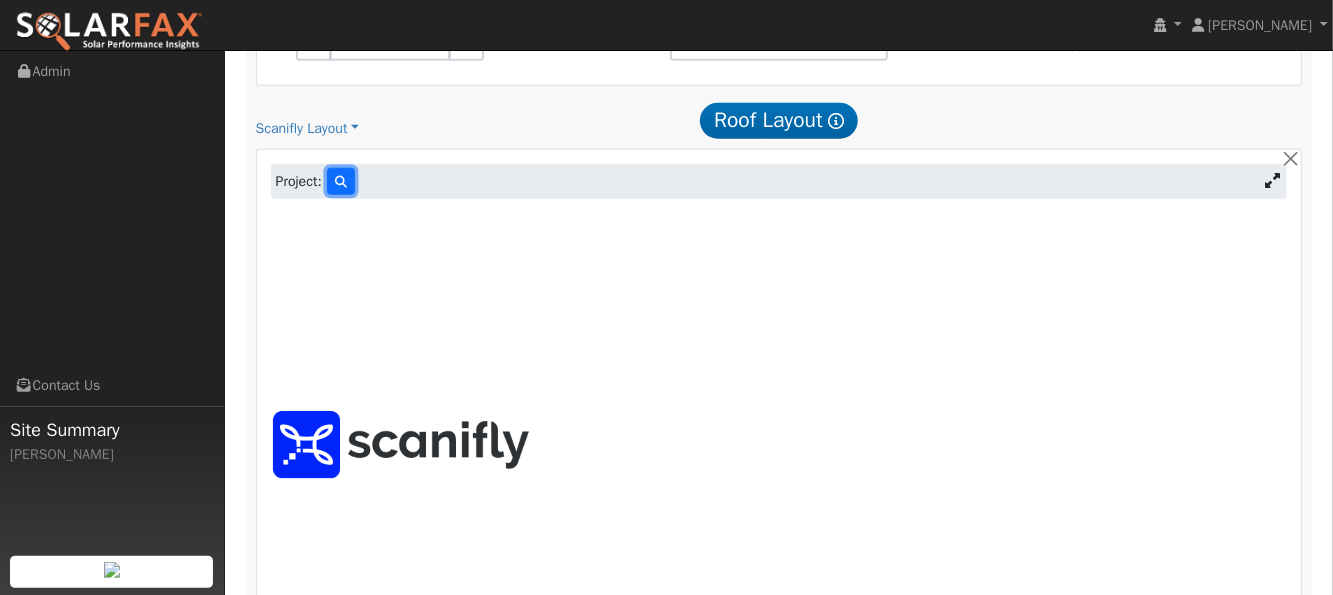 click at bounding box center (341, 182) 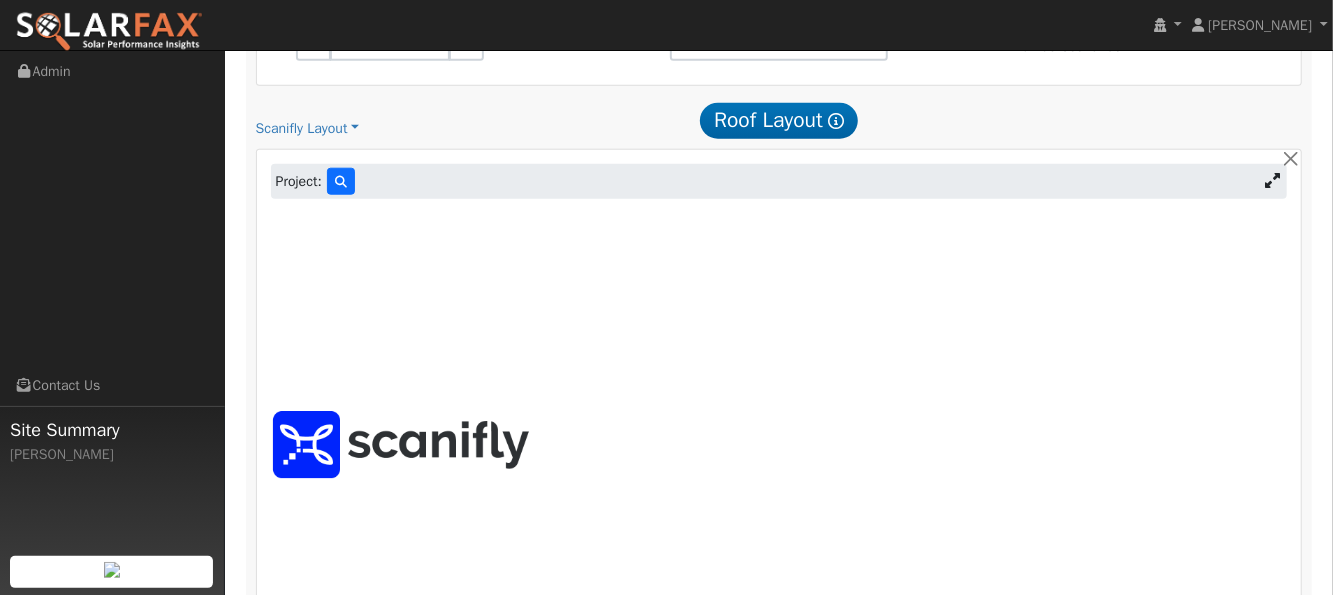 scroll, scrollTop: 1061, scrollLeft: 0, axis: vertical 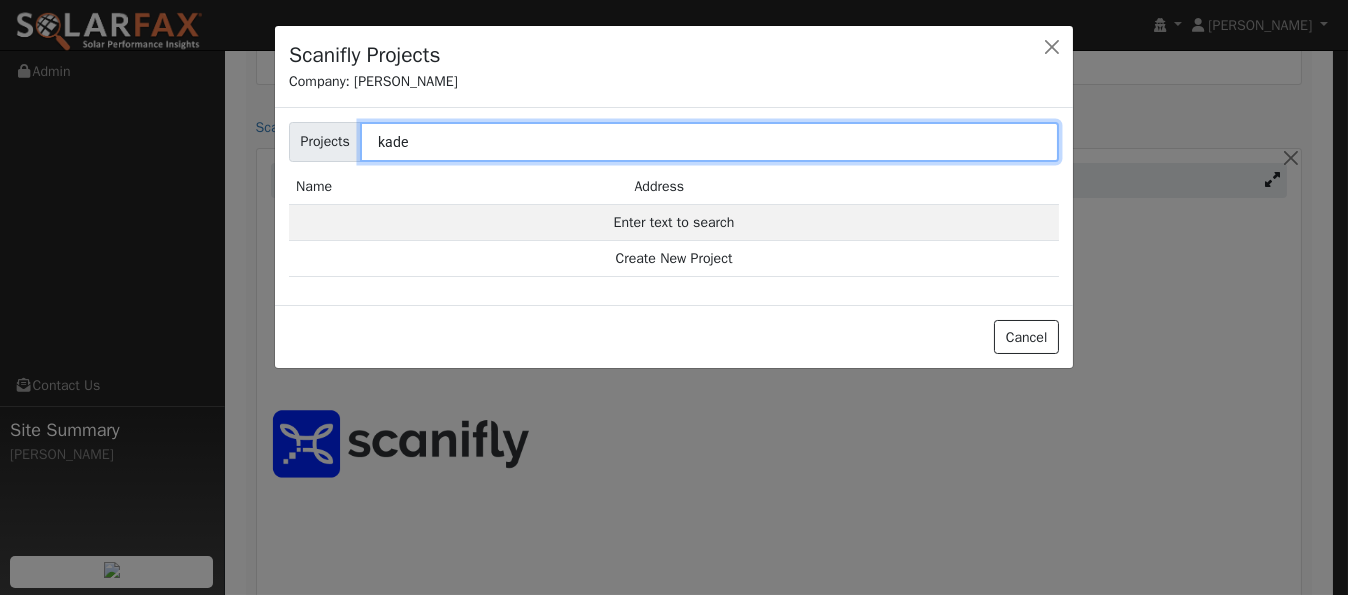 type on "kade" 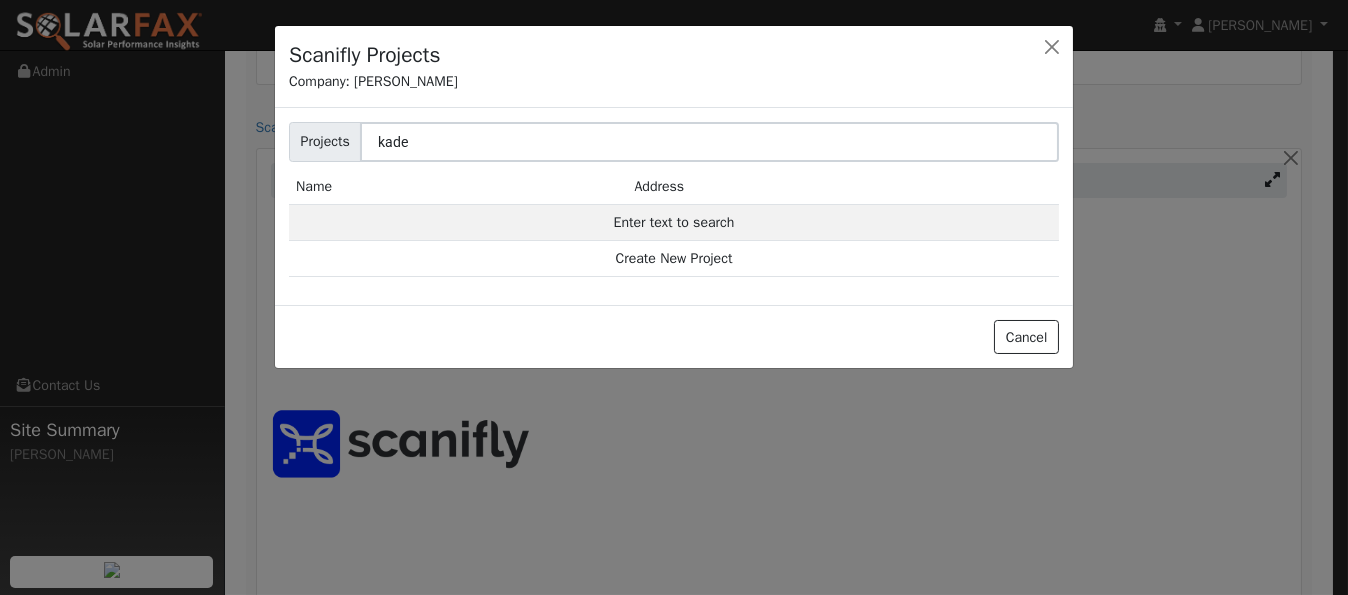 click on "Address" at bounding box center (843, 187) 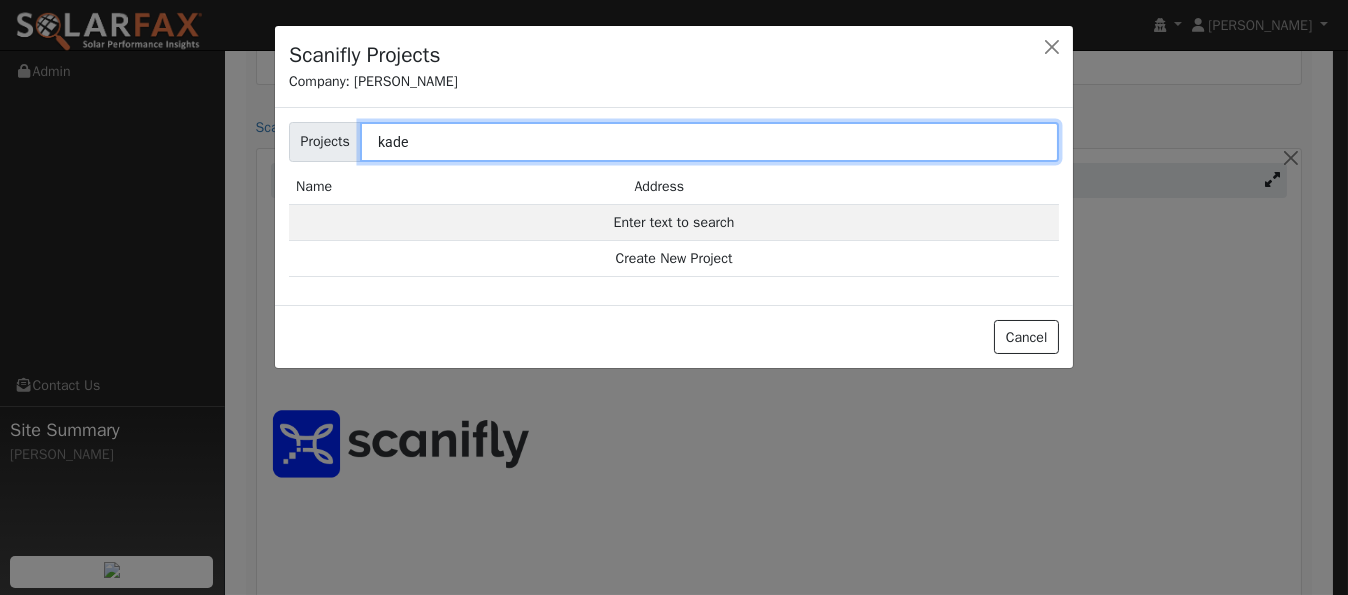 click on "kade" at bounding box center [709, 142] 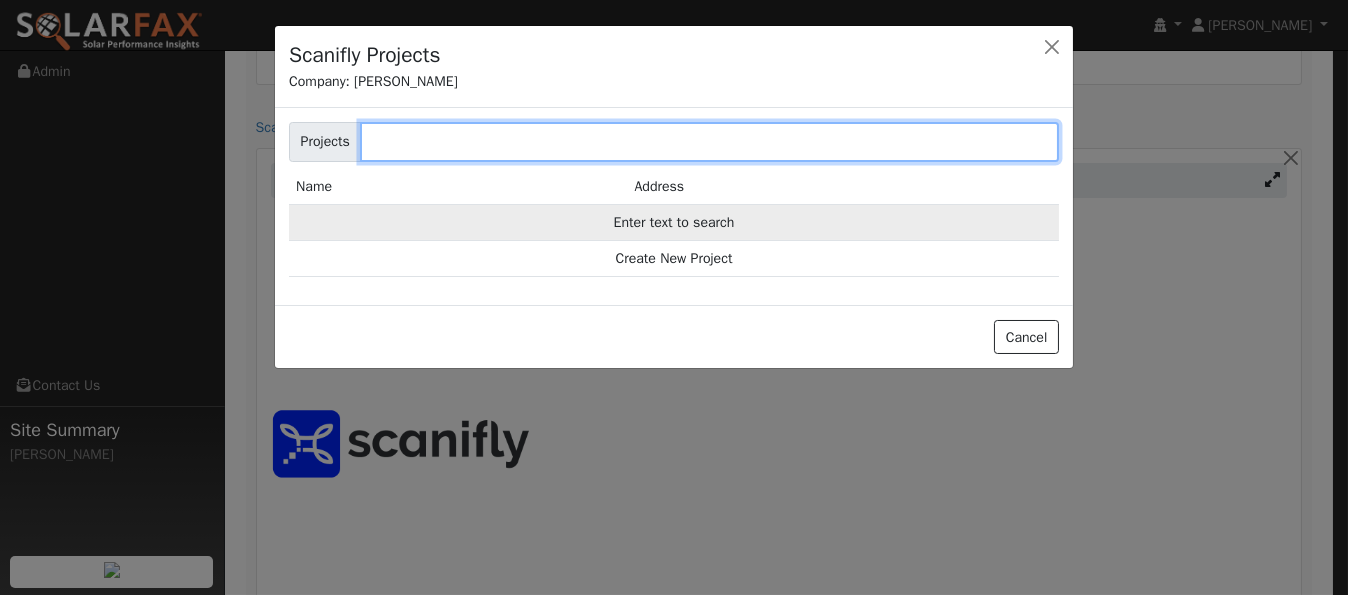 type 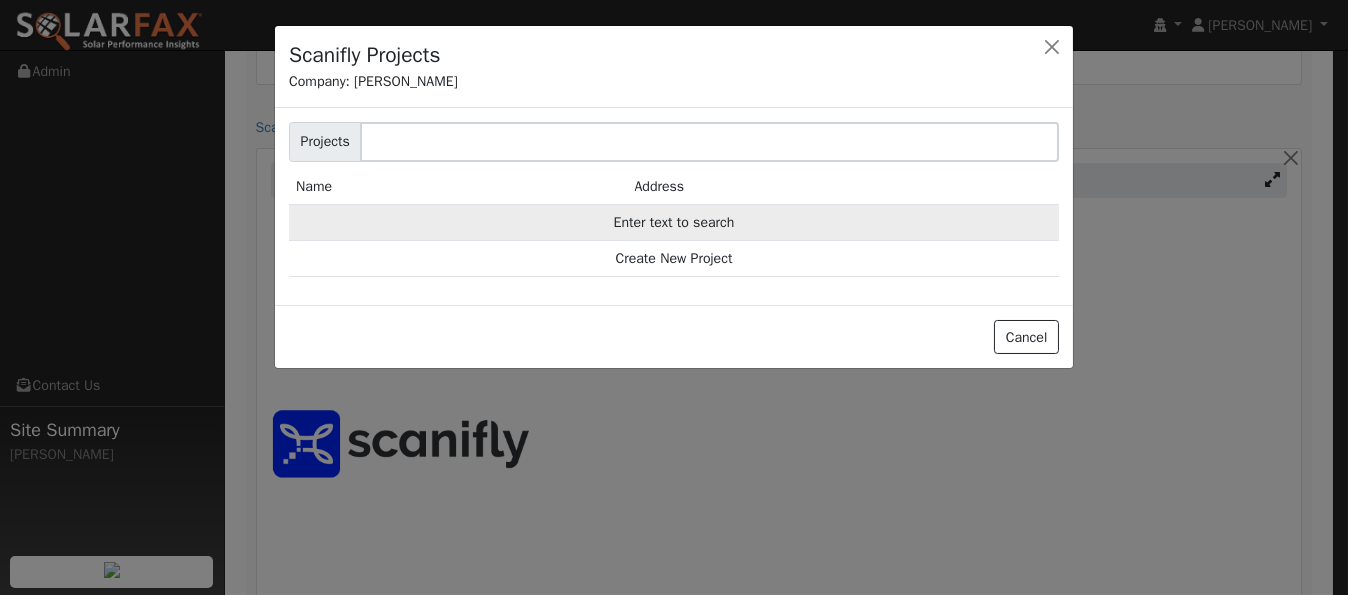click on "Enter text to search" at bounding box center (674, 222) 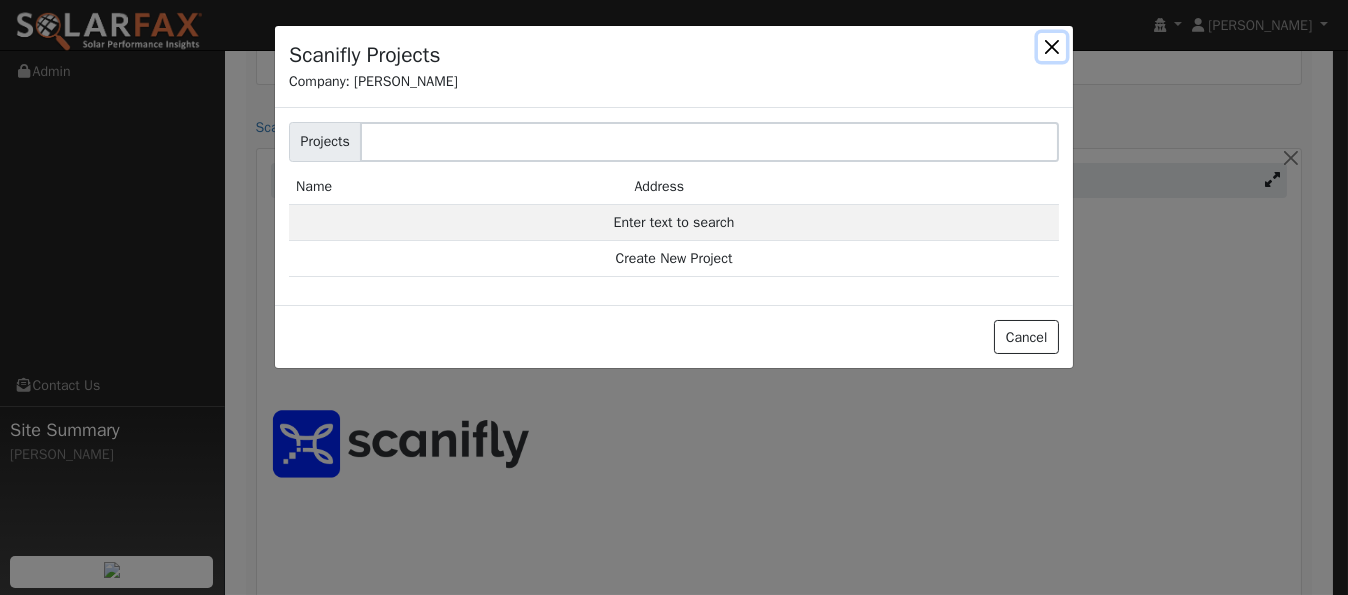 click at bounding box center [1052, 47] 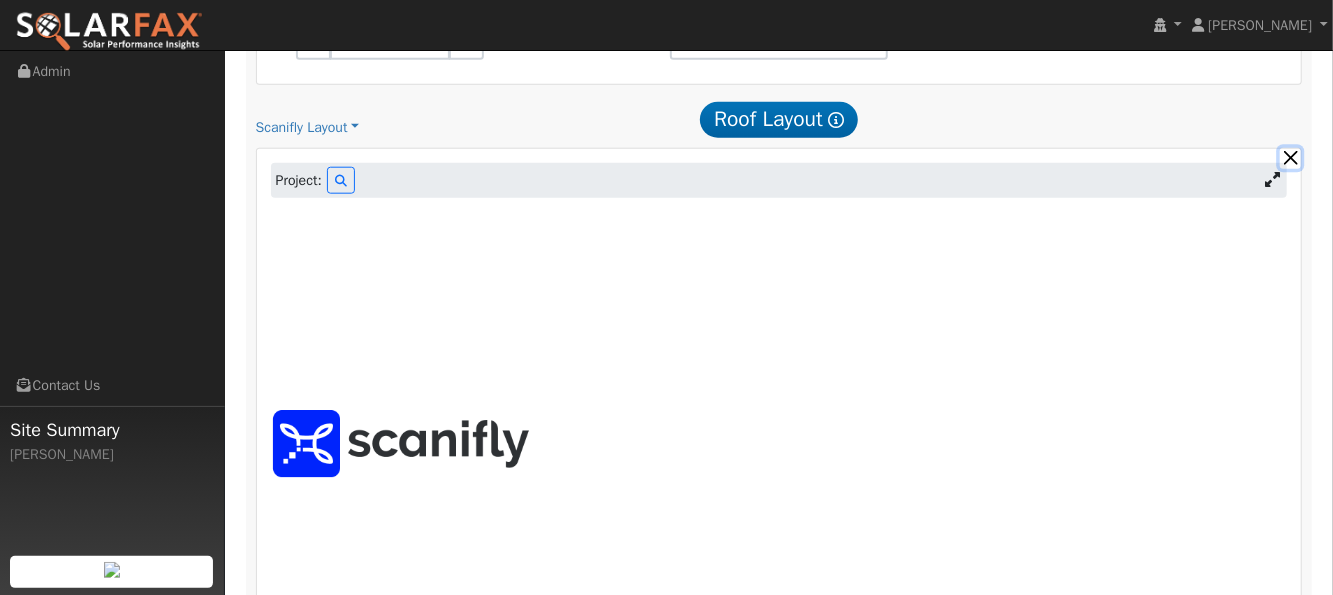 click at bounding box center [1290, 158] 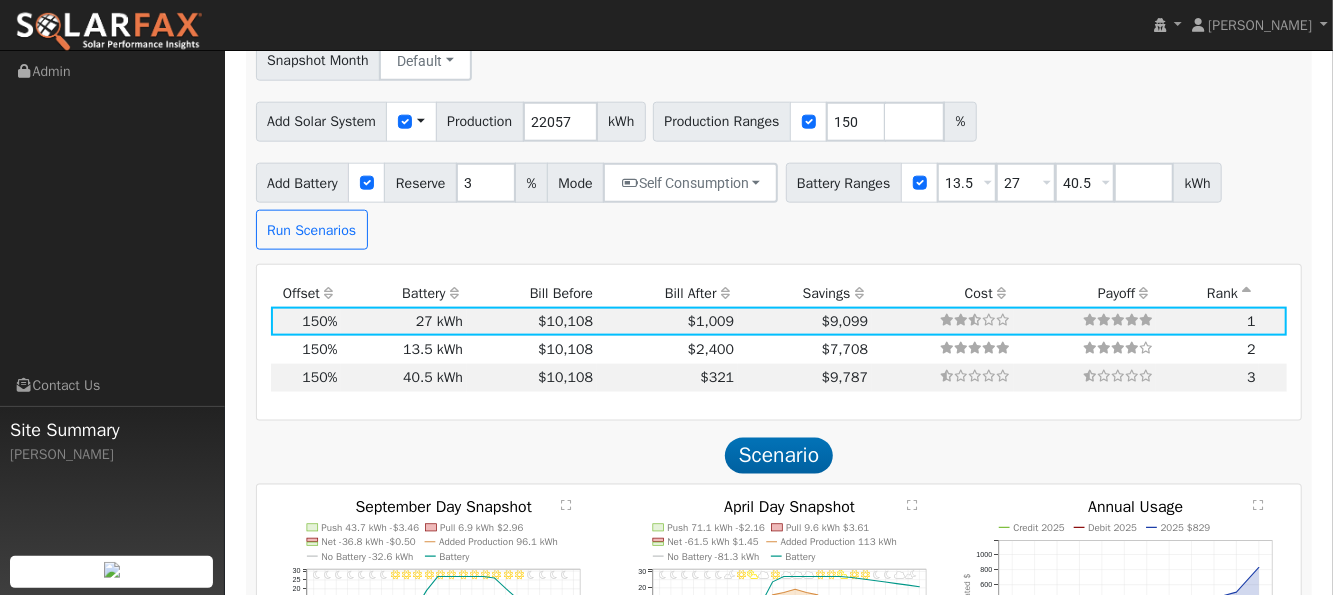 scroll, scrollTop: 1225, scrollLeft: 0, axis: vertical 